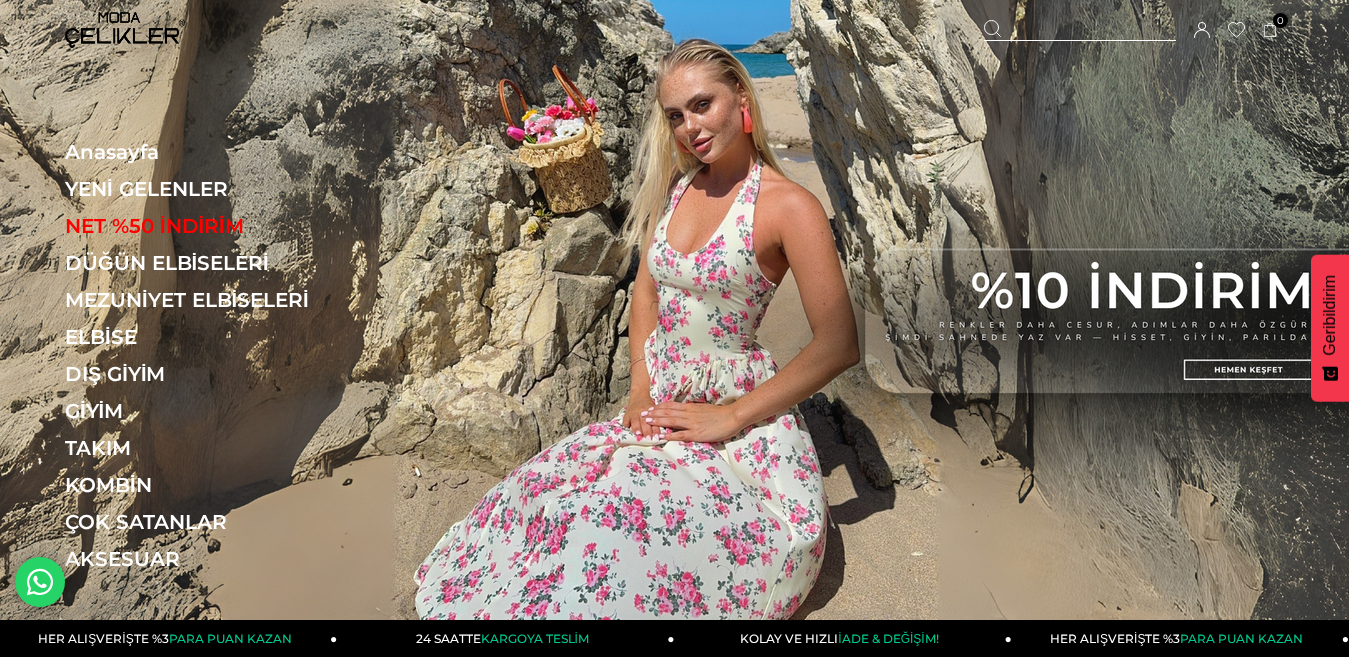 scroll, scrollTop: 0, scrollLeft: 0, axis: both 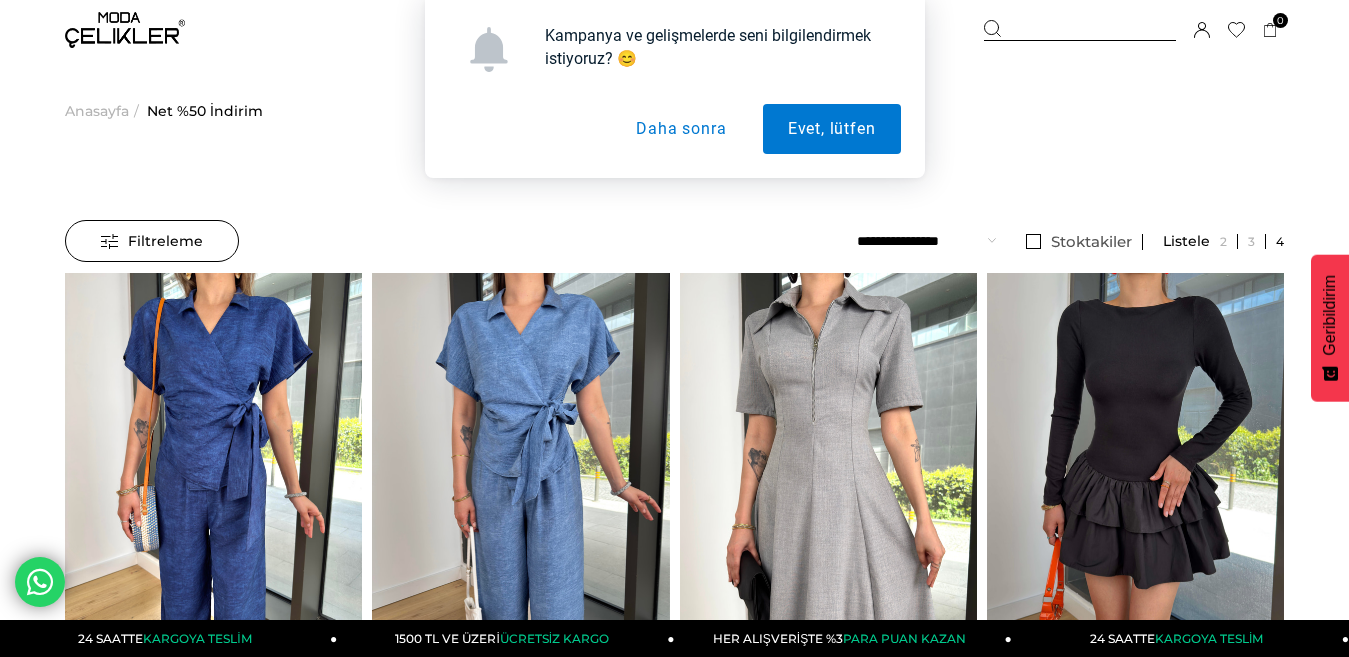 click on "Daha sonra" at bounding box center (681, 129) 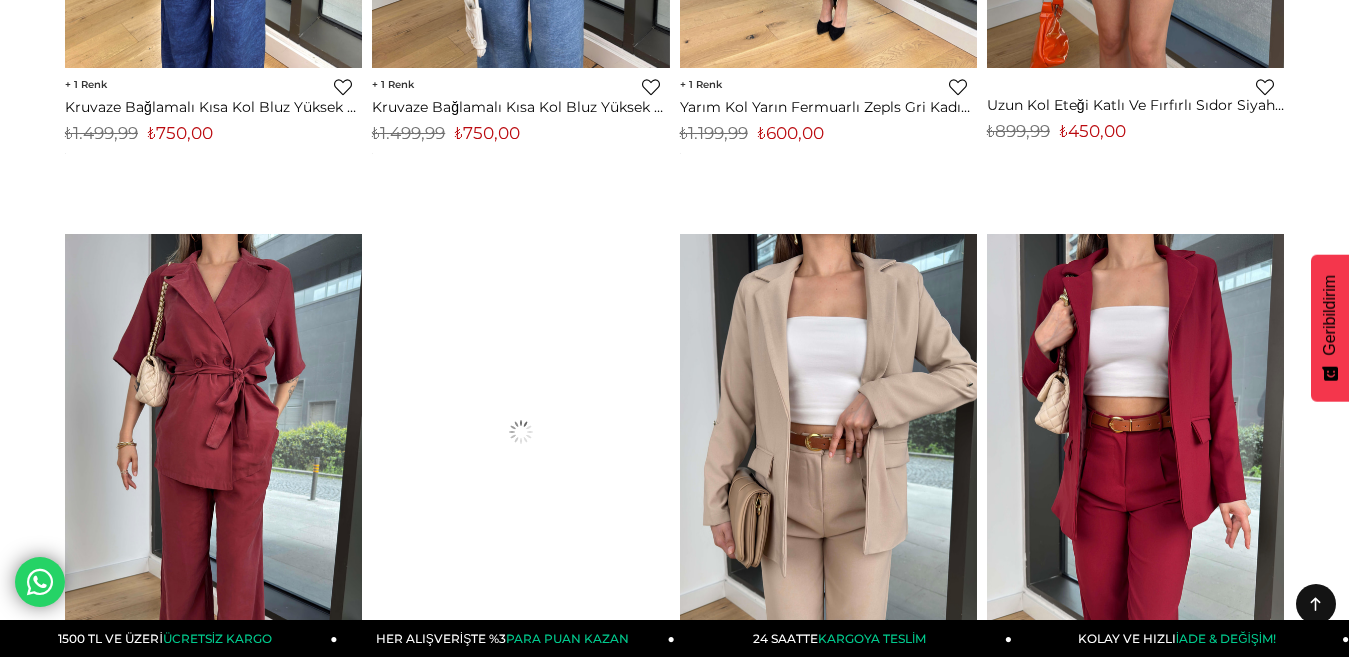 scroll, scrollTop: 0, scrollLeft: 0, axis: both 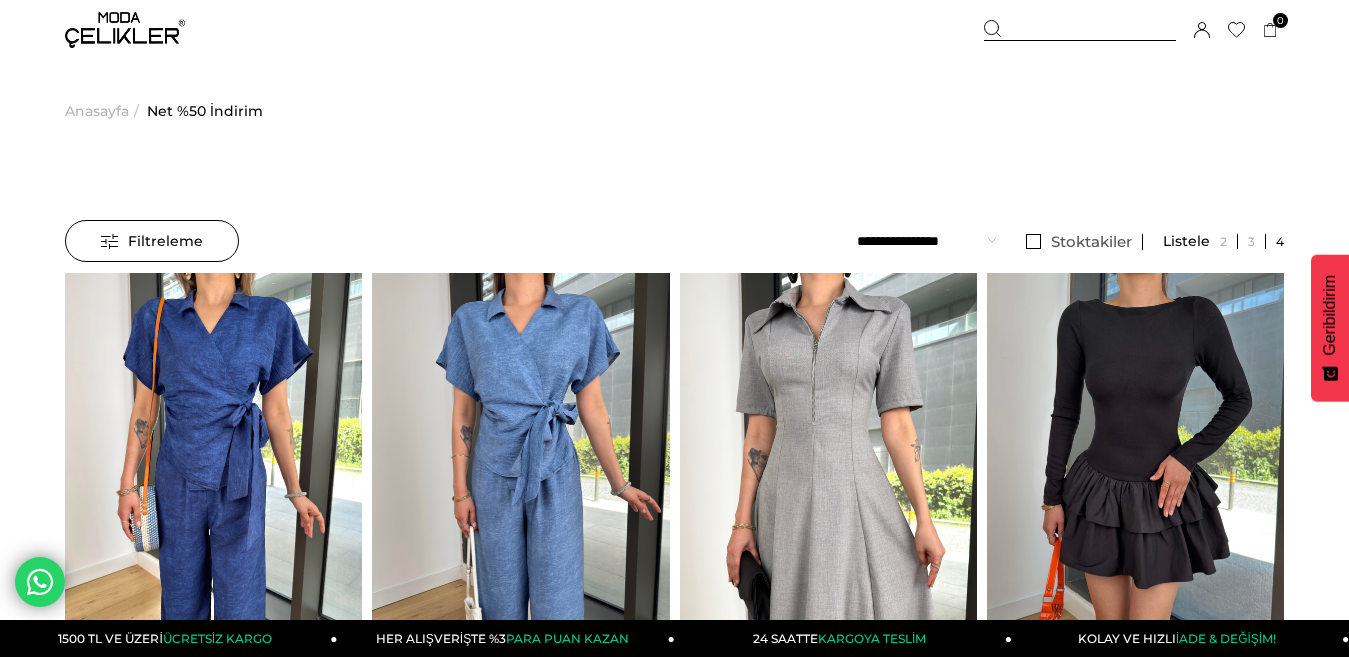 click on "Net %50 İndirim" at bounding box center [205, 111] 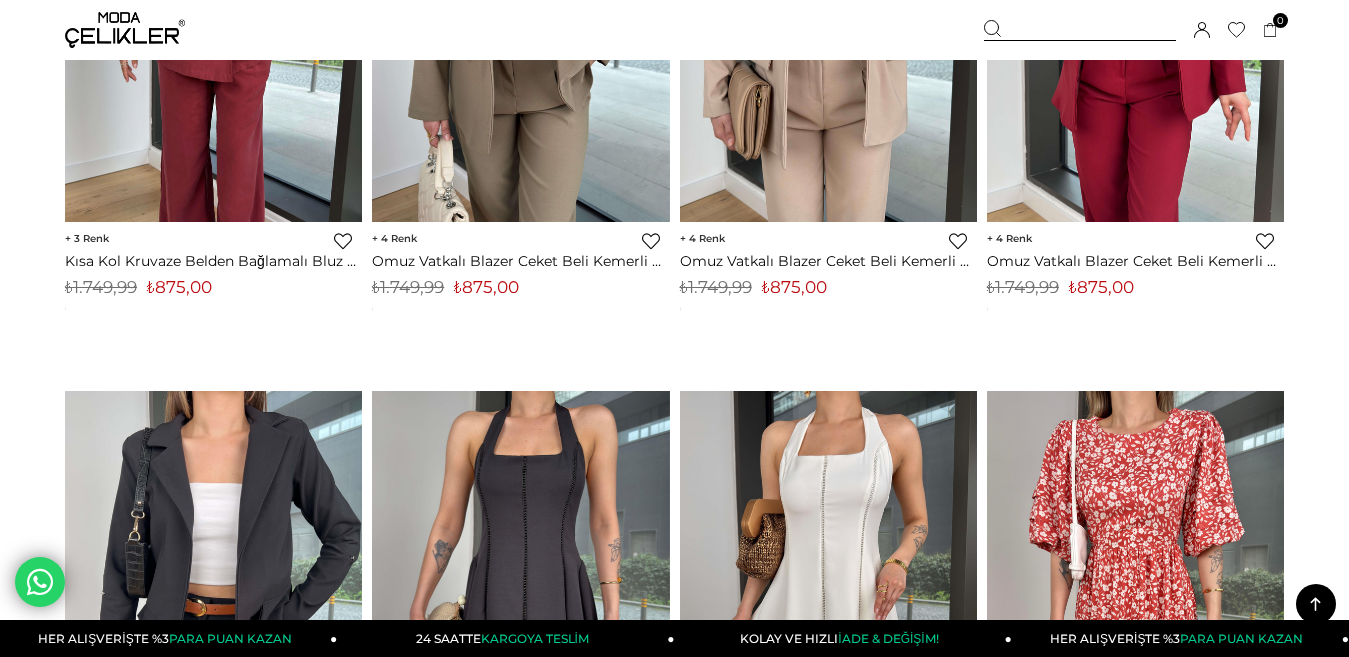 scroll, scrollTop: 1400, scrollLeft: 0, axis: vertical 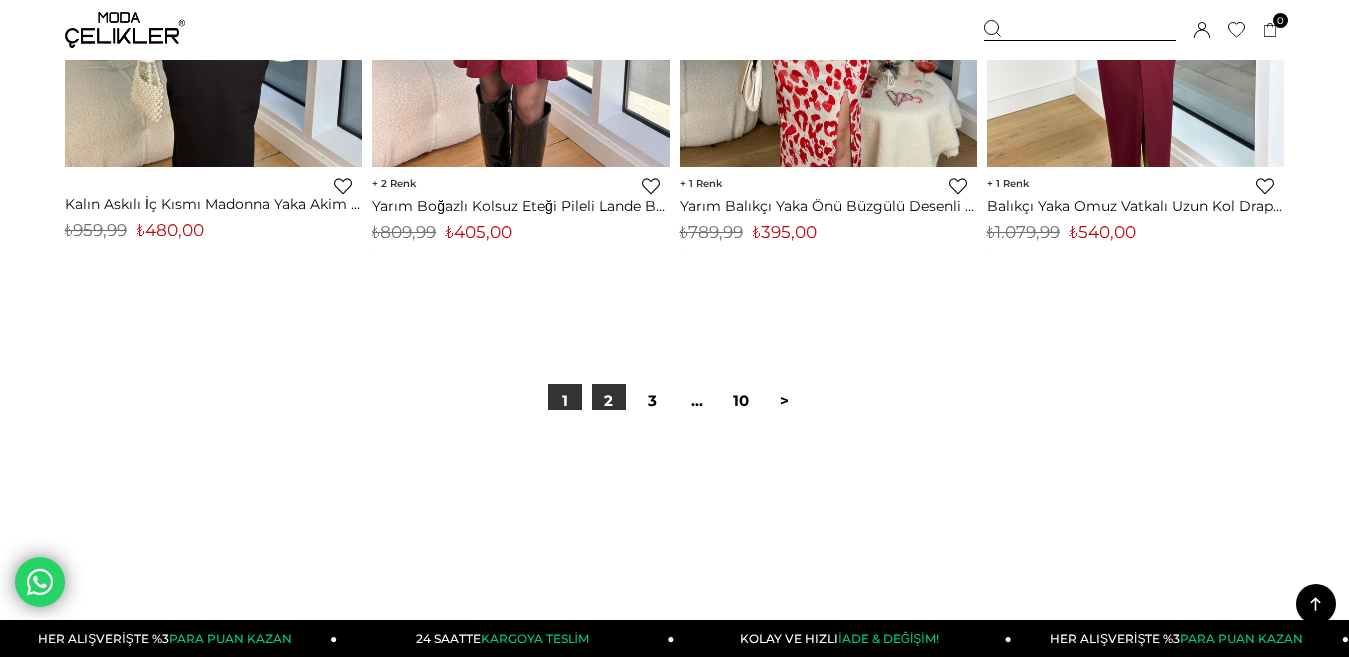 click on "2" at bounding box center [609, 401] 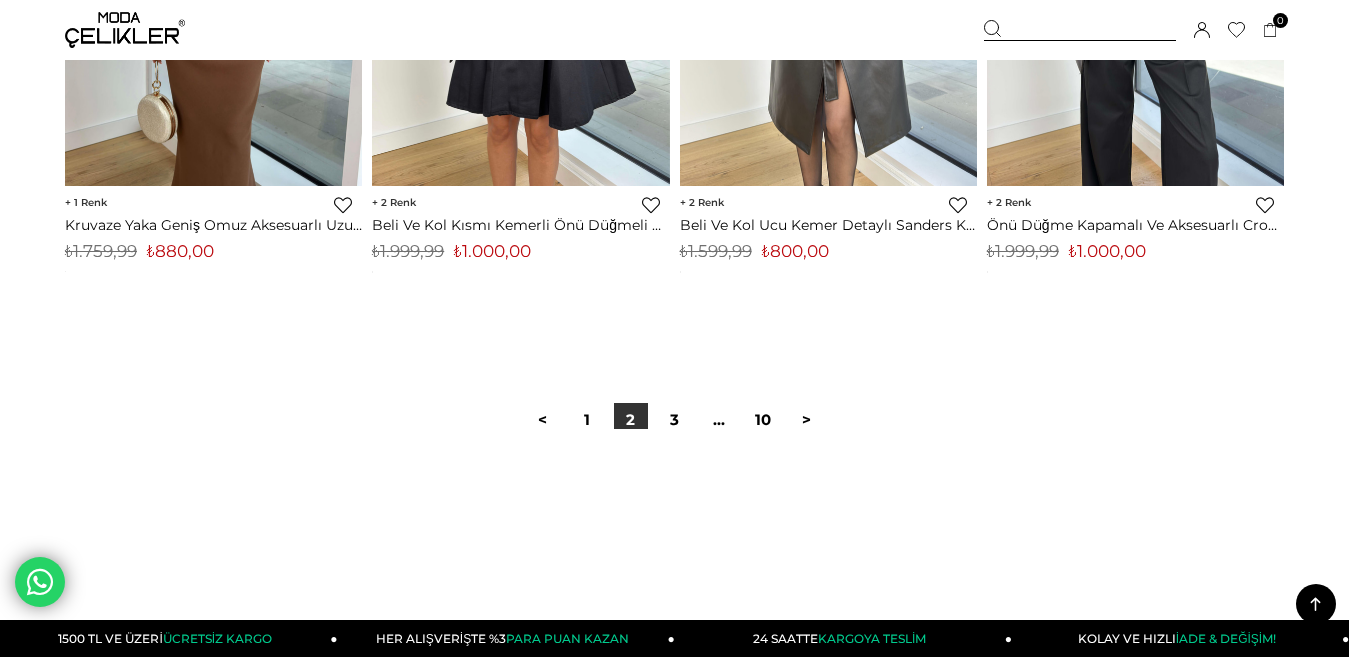 scroll, scrollTop: 11400, scrollLeft: 0, axis: vertical 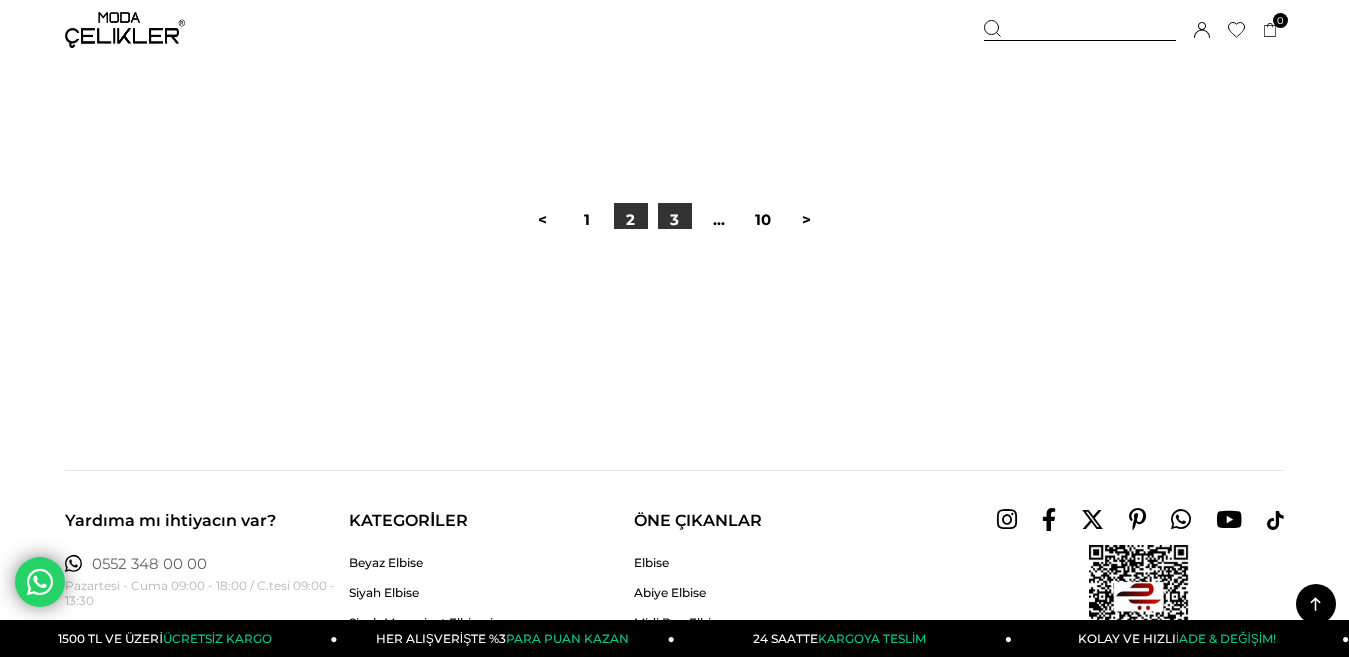 click on "3" at bounding box center [675, 220] 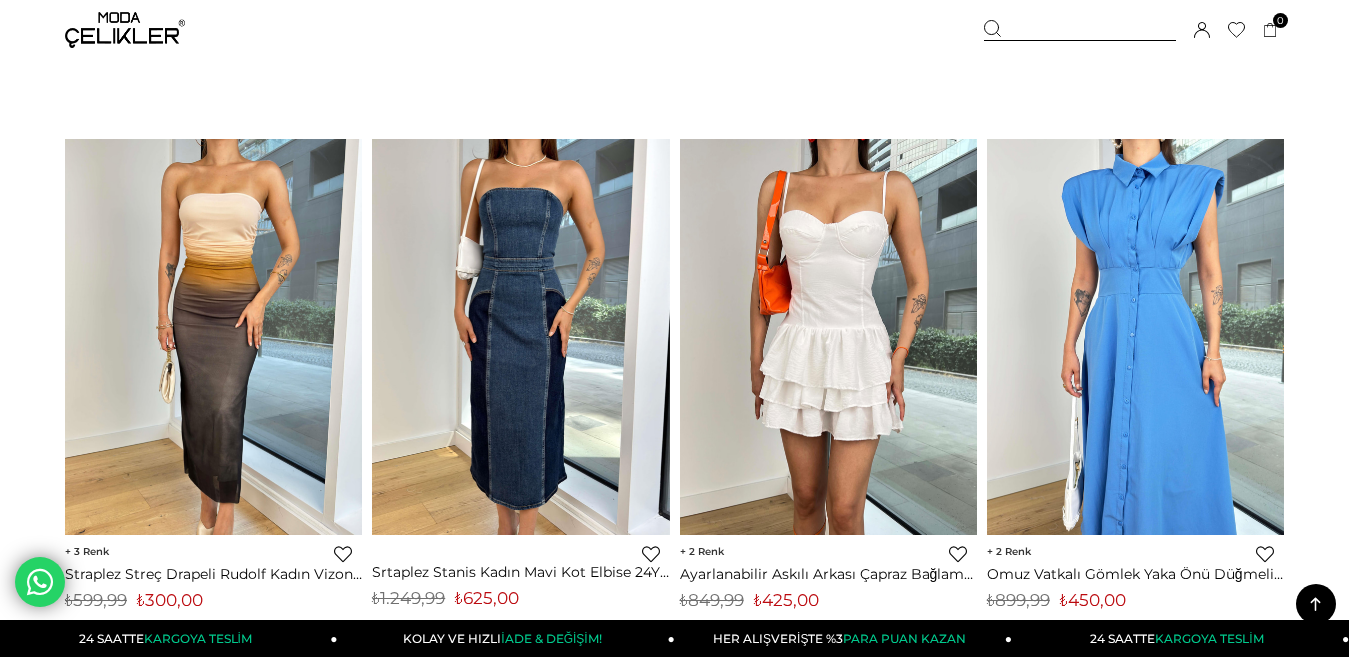 scroll, scrollTop: 2400, scrollLeft: 0, axis: vertical 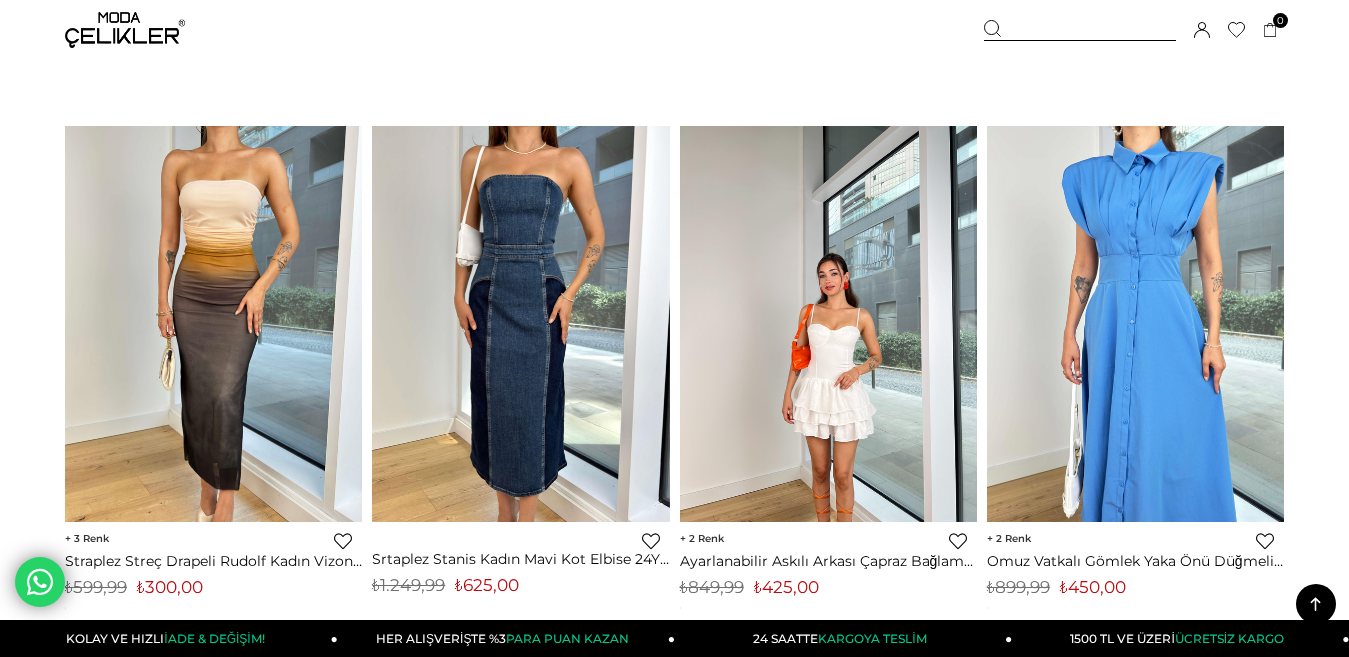 click at bounding box center (828, 324) 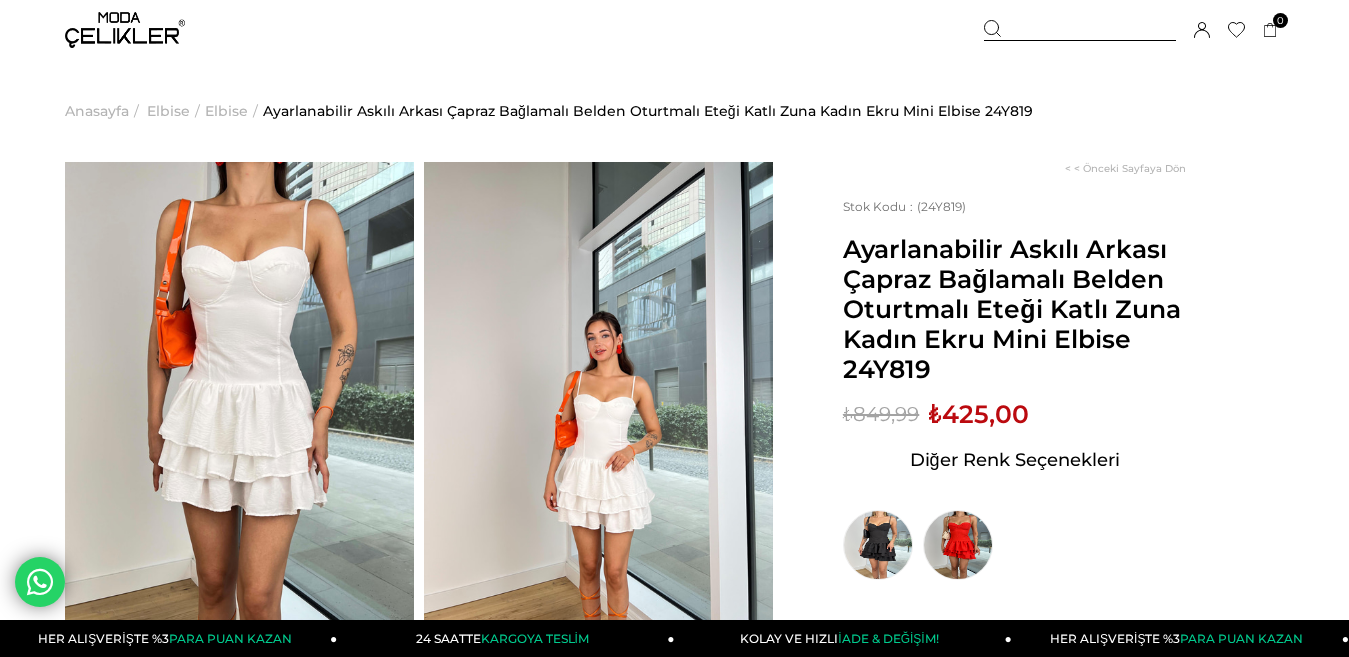 scroll, scrollTop: 0, scrollLeft: 0, axis: both 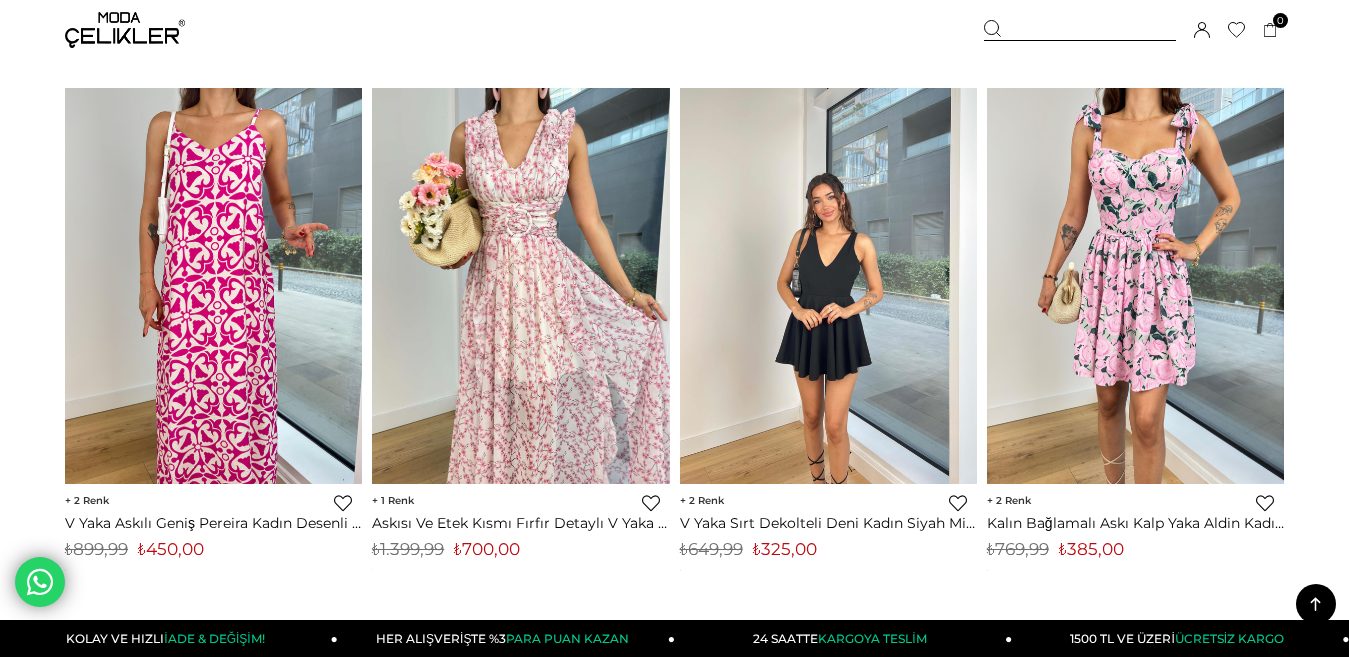 click at bounding box center [828, 286] 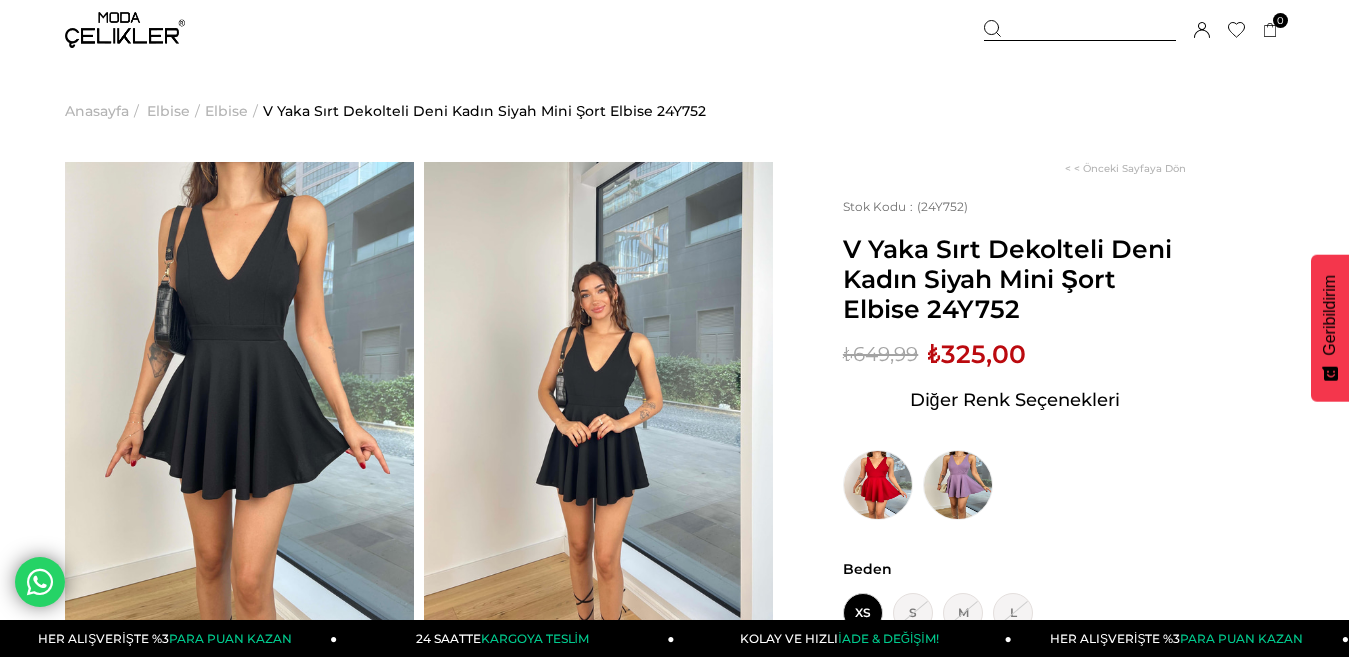 scroll, scrollTop: 0, scrollLeft: 0, axis: both 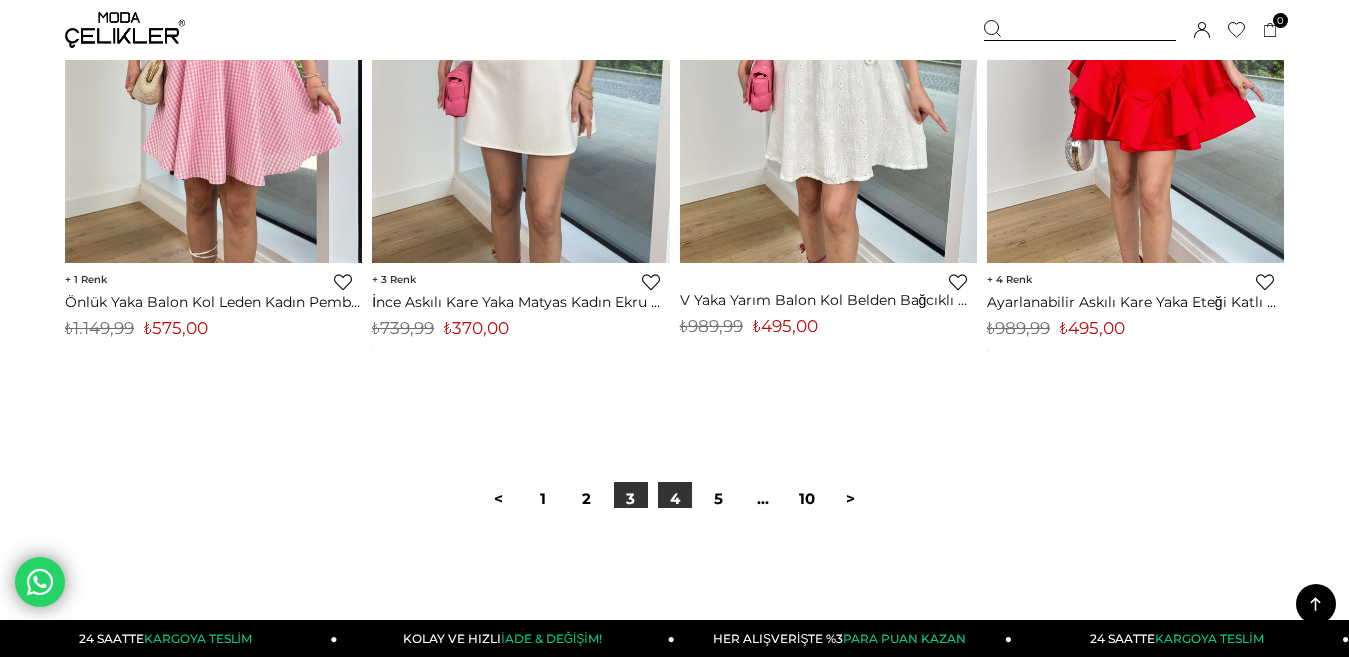 click on "4" at bounding box center [675, 499] 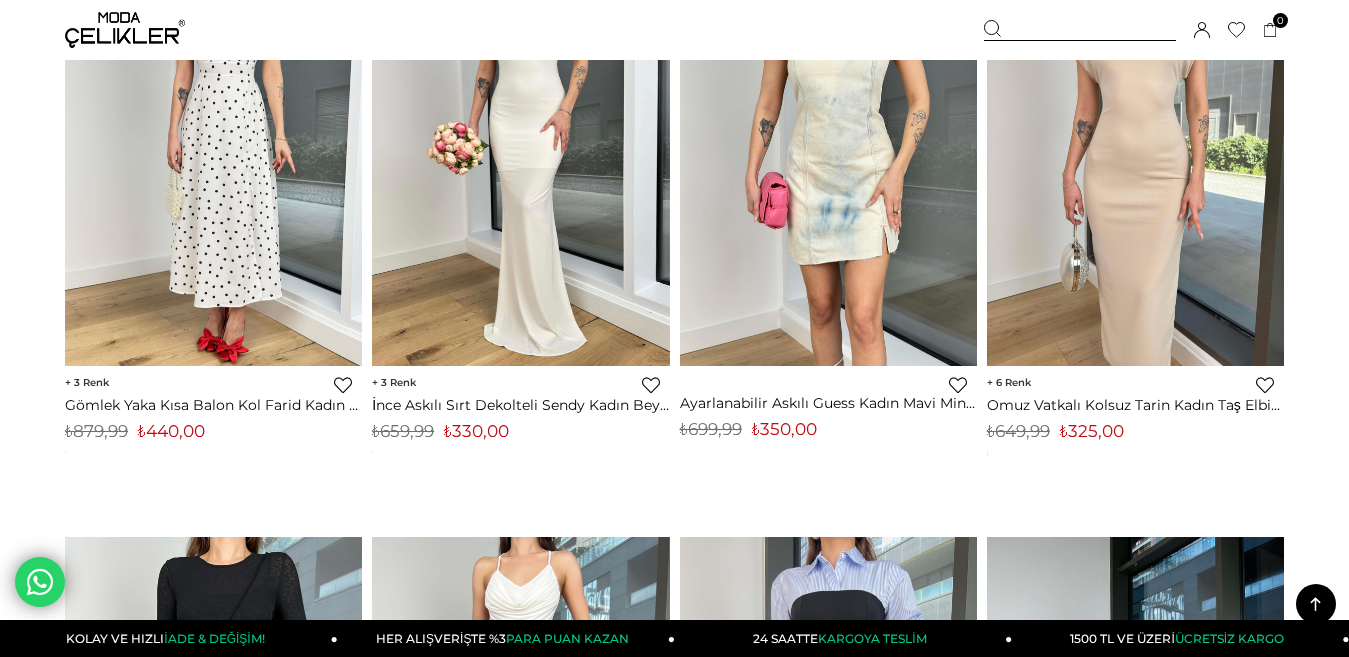 scroll, scrollTop: 3122, scrollLeft: 0, axis: vertical 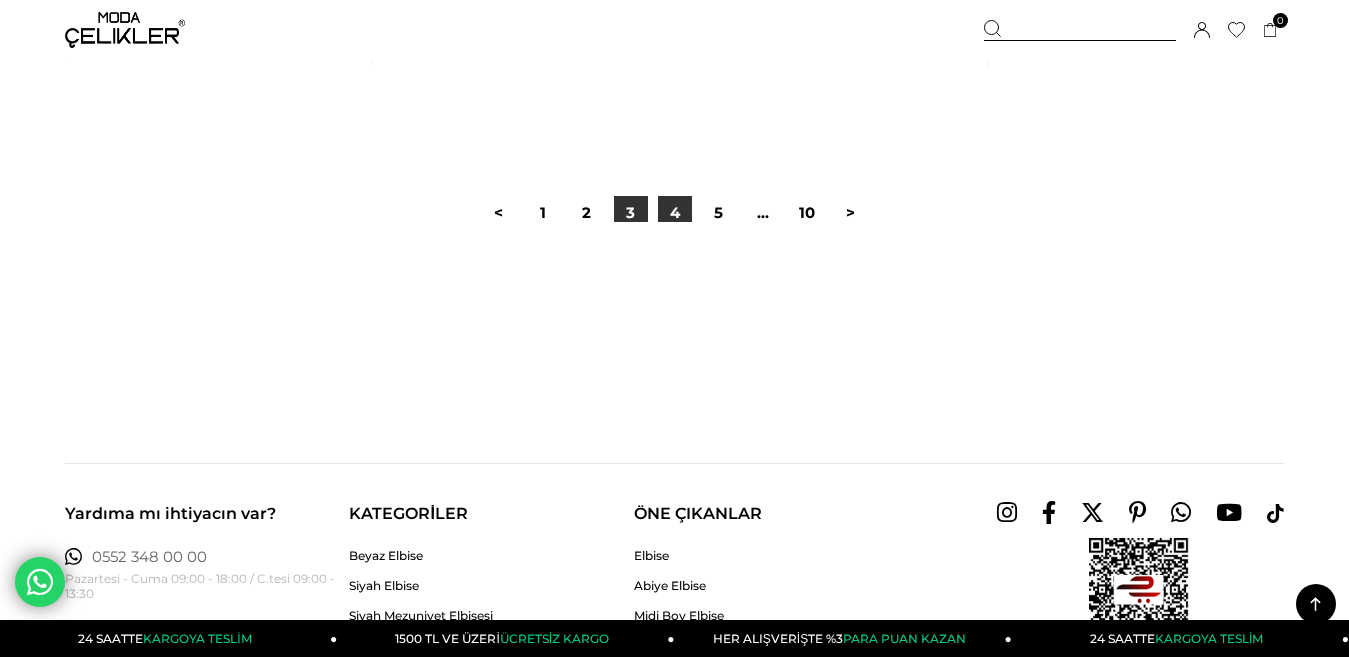 click on "4" at bounding box center (675, 213) 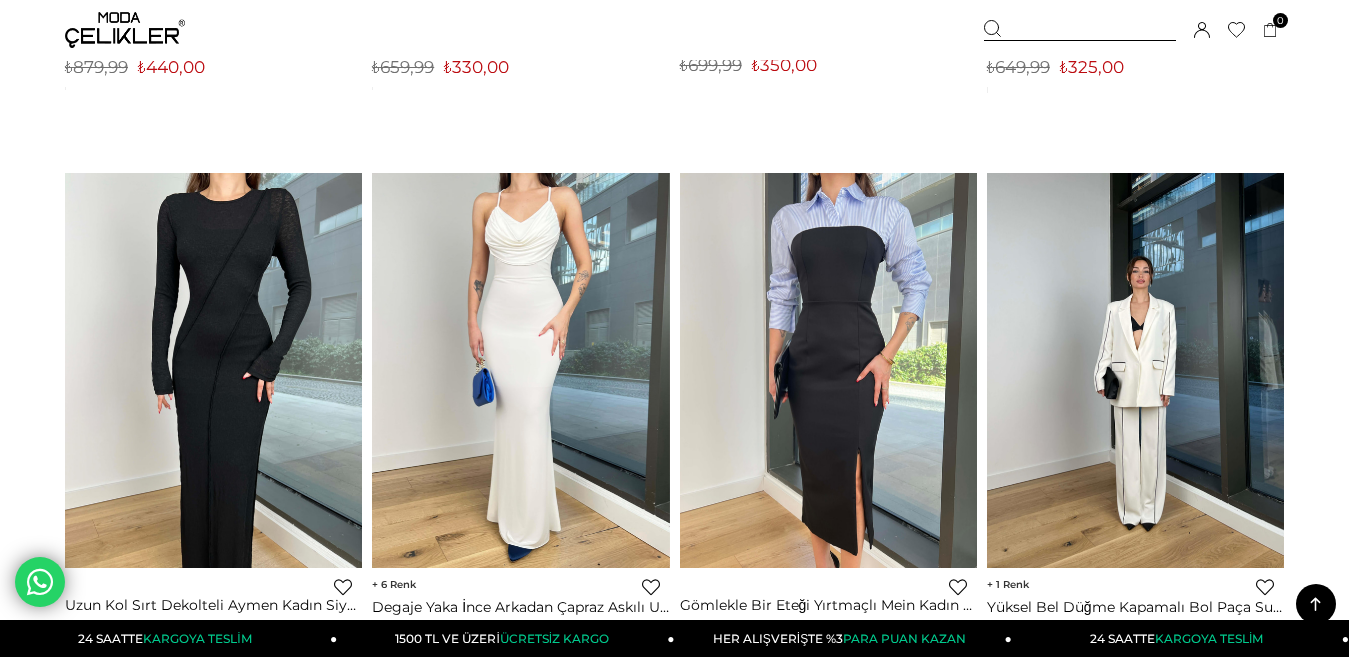 scroll, scrollTop: 3600, scrollLeft: 0, axis: vertical 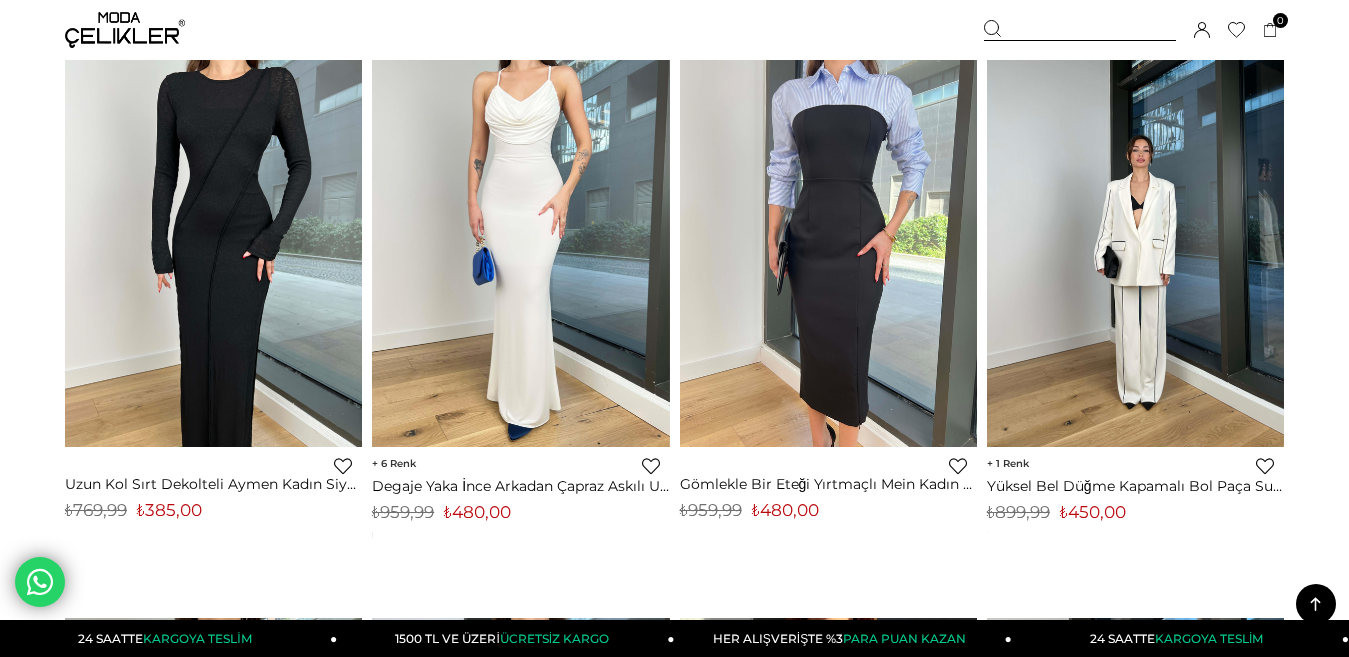 click at bounding box center (828, 250) 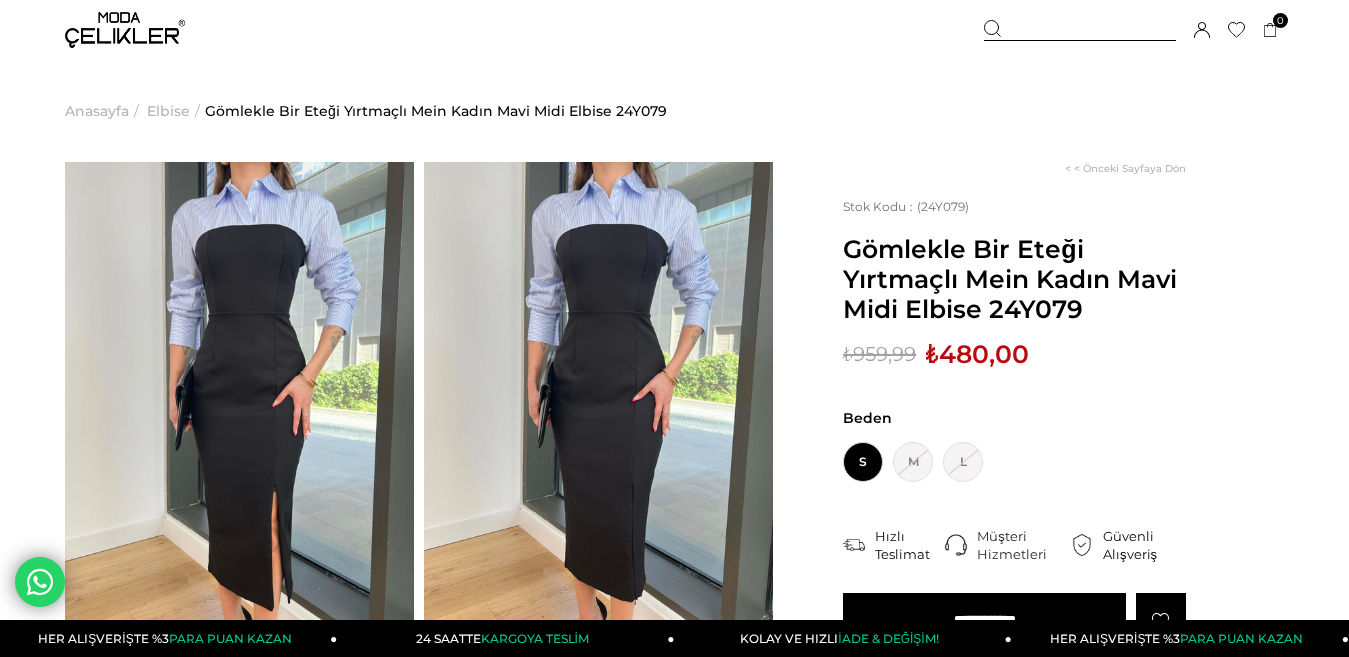 scroll, scrollTop: 0, scrollLeft: 0, axis: both 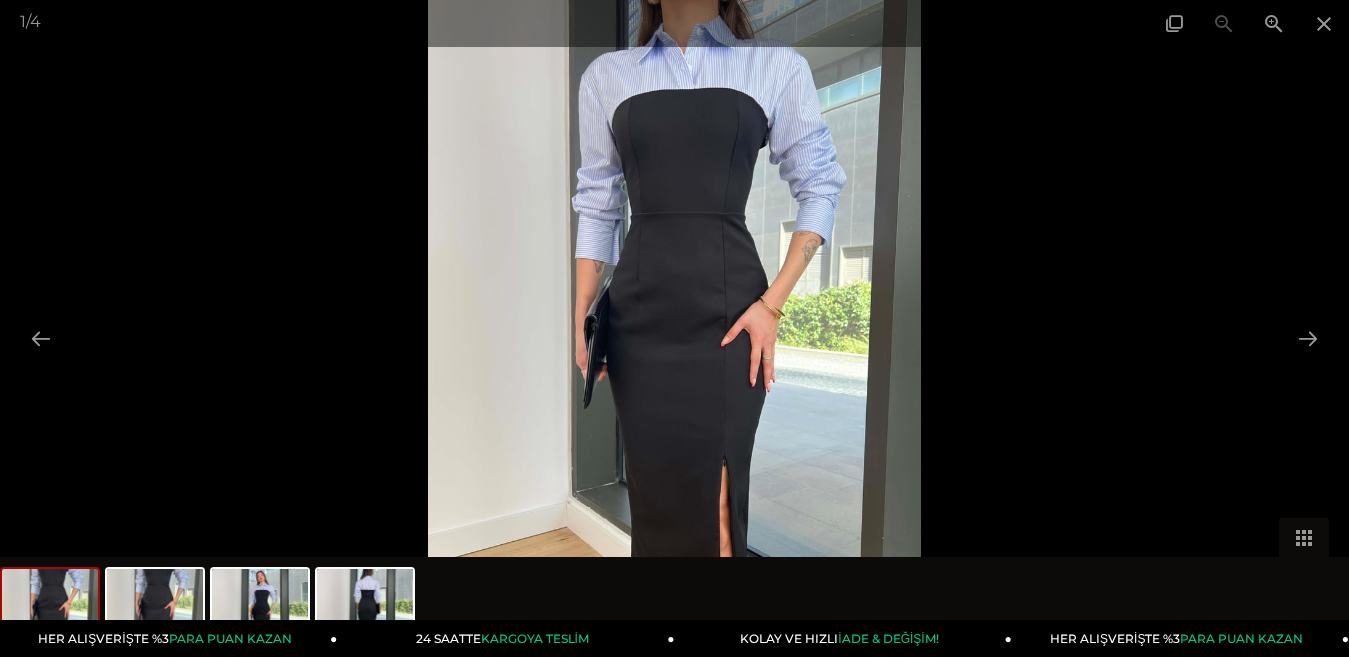 click at bounding box center (674, 328) 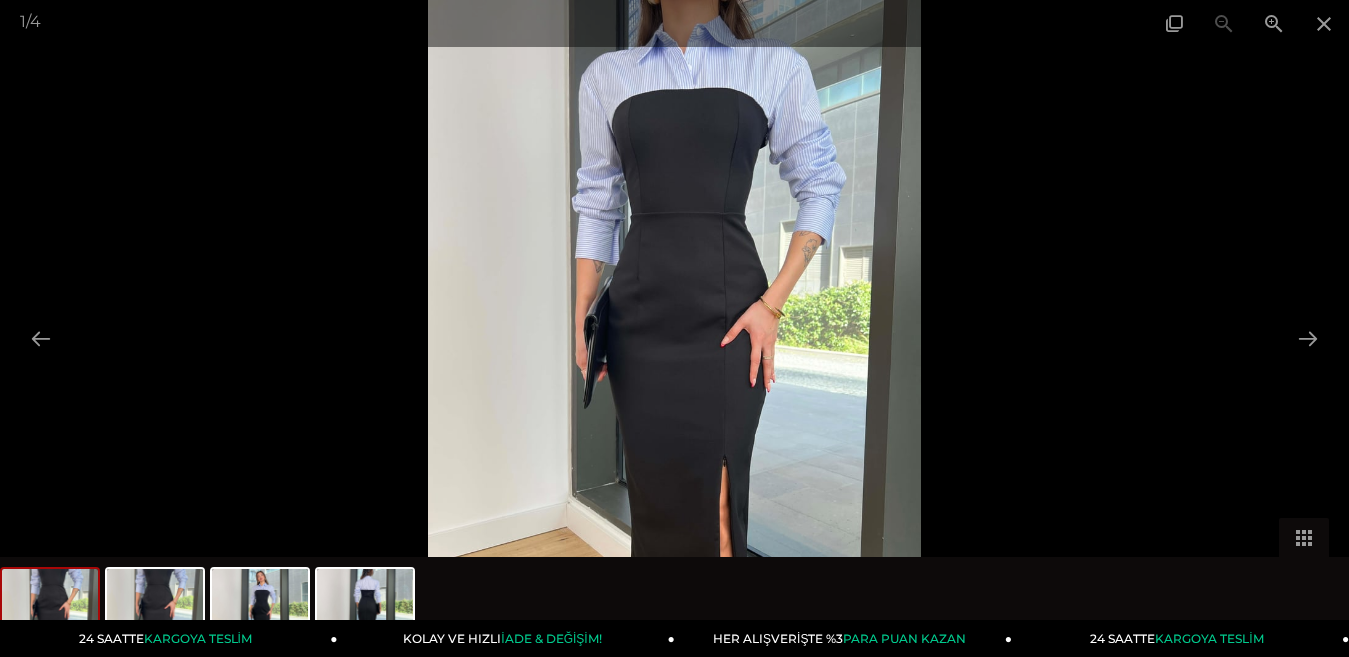 click at bounding box center [674, 328] 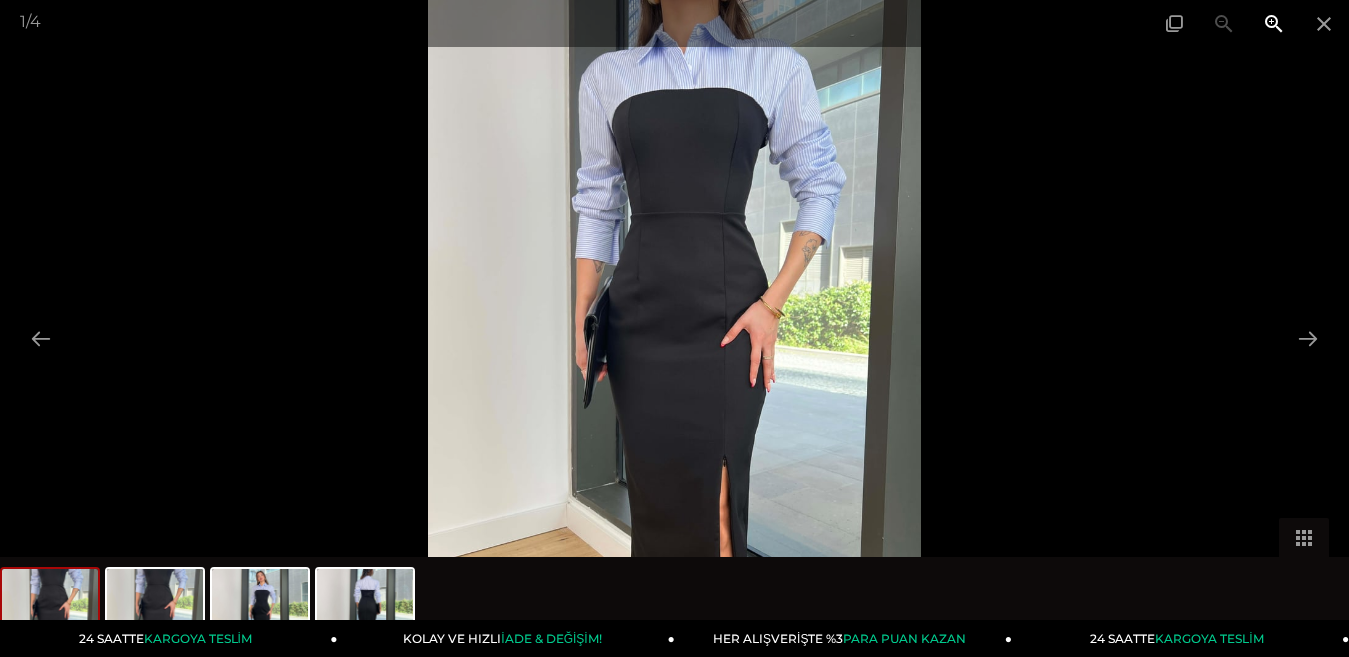 click at bounding box center (1274, 23) 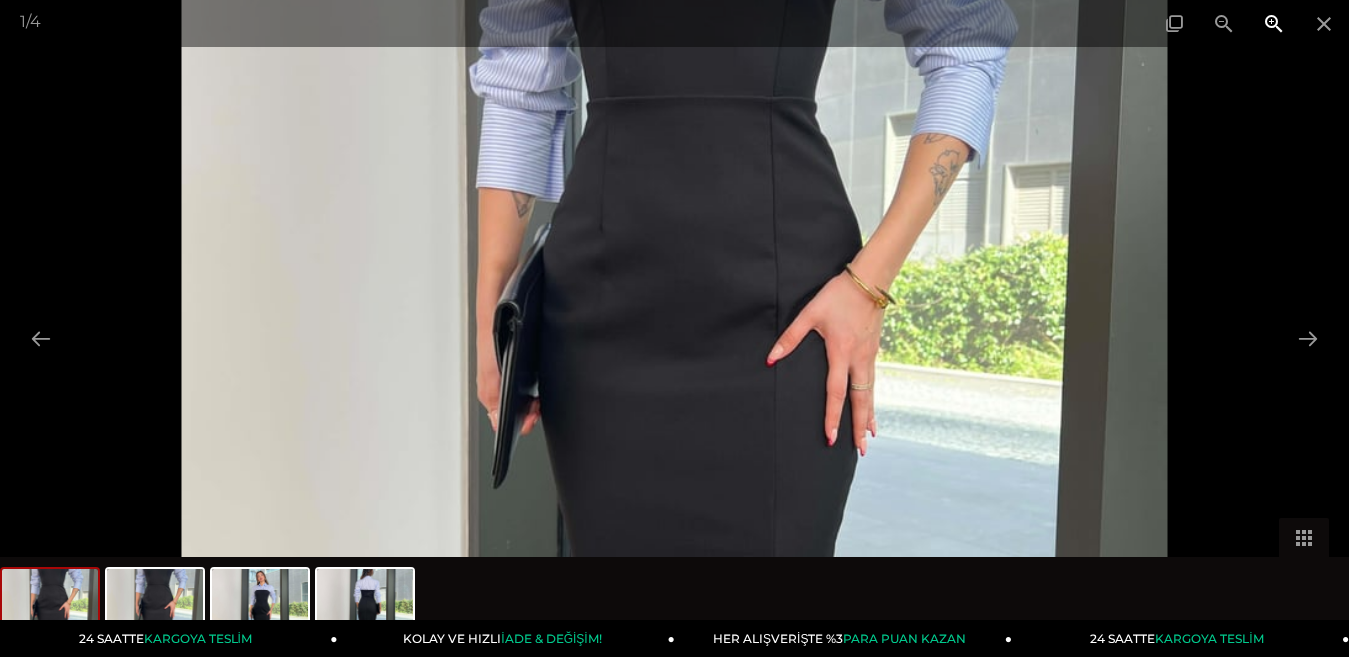 click at bounding box center [1274, 23] 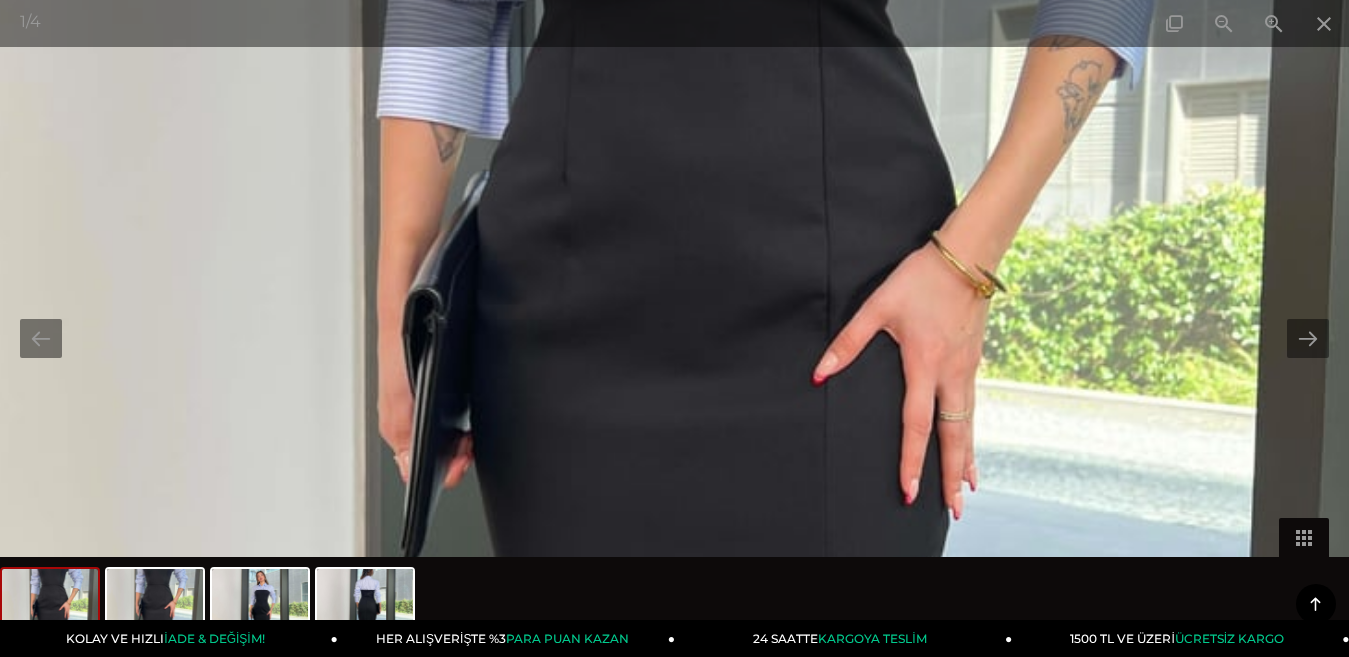 scroll, scrollTop: 800, scrollLeft: 0, axis: vertical 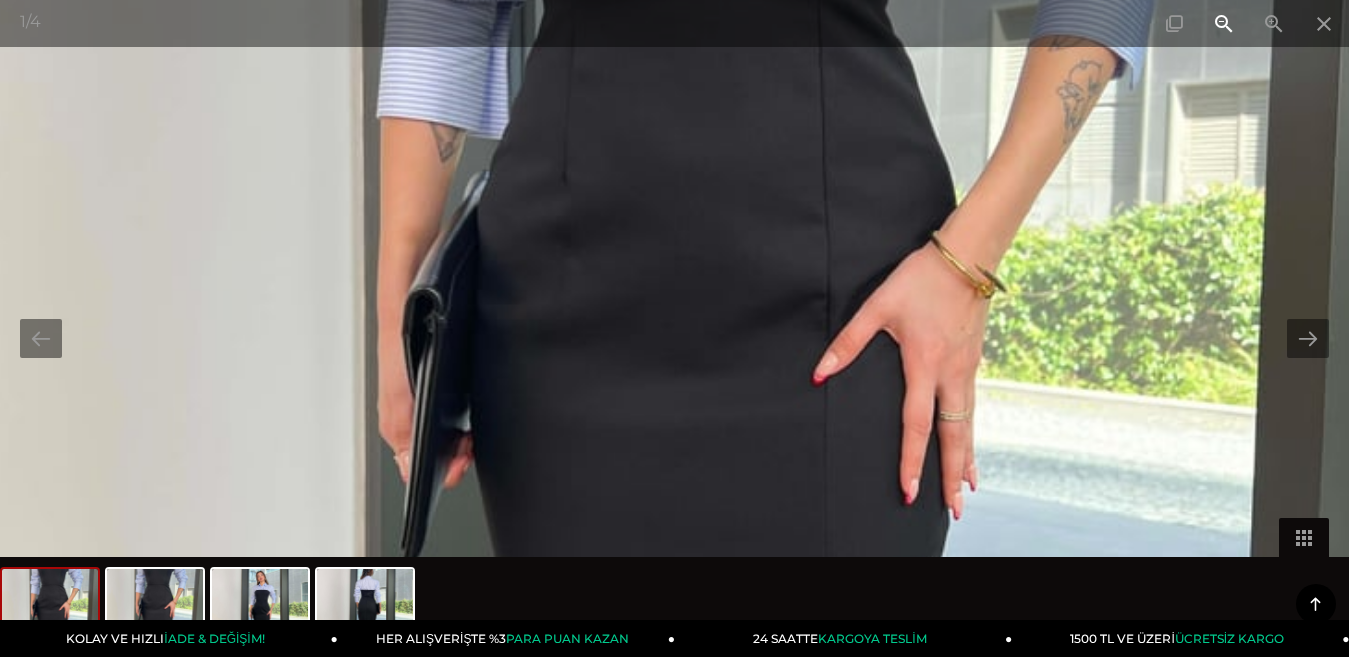 click at bounding box center [1224, 23] 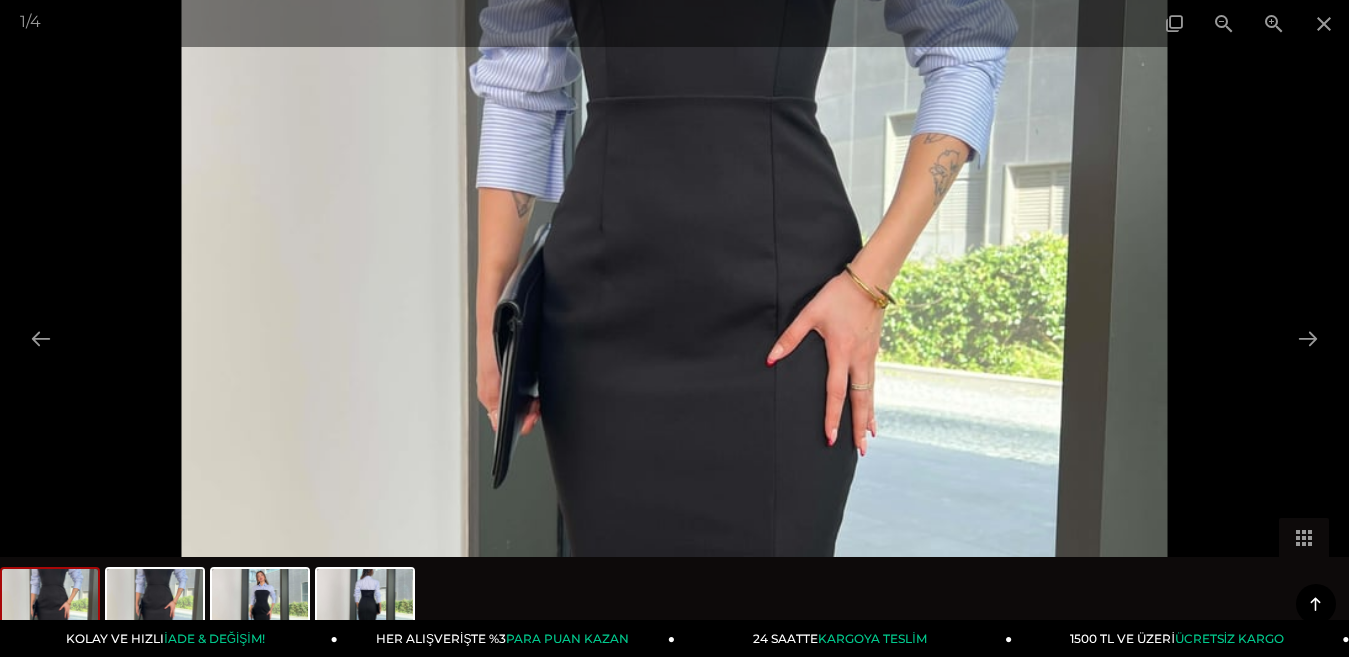 scroll, scrollTop: 600, scrollLeft: 0, axis: vertical 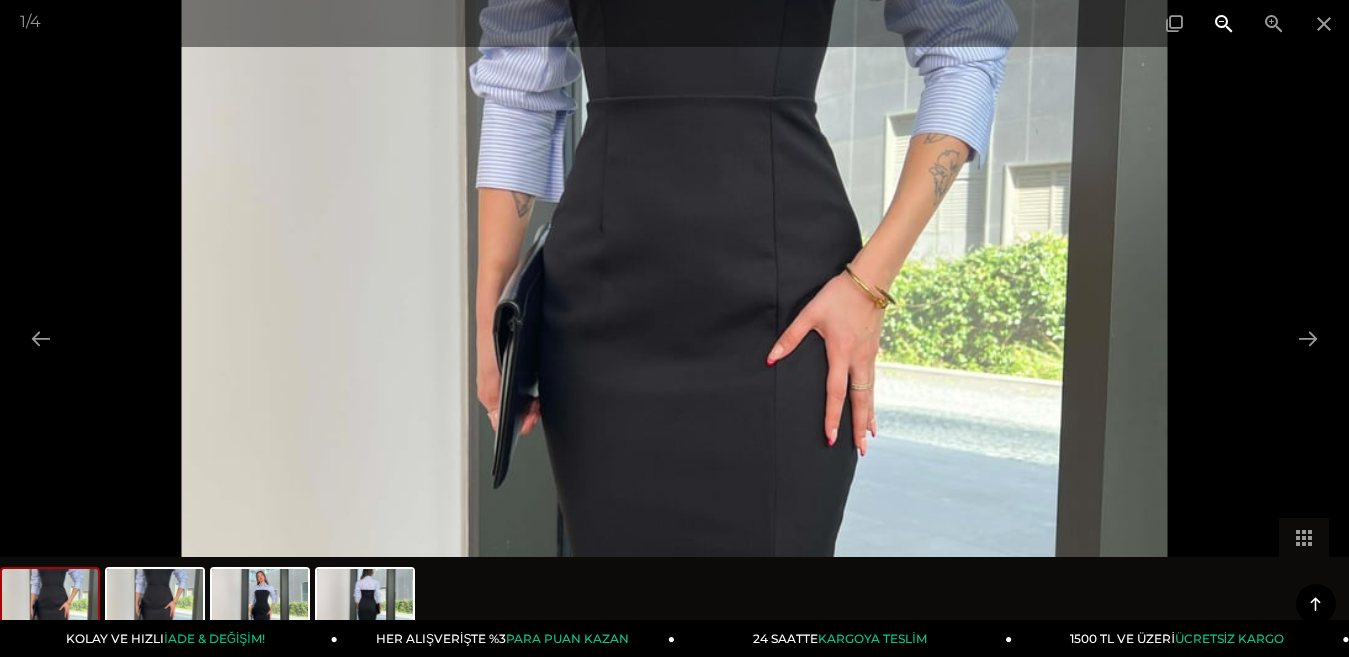 click at bounding box center (1224, 23) 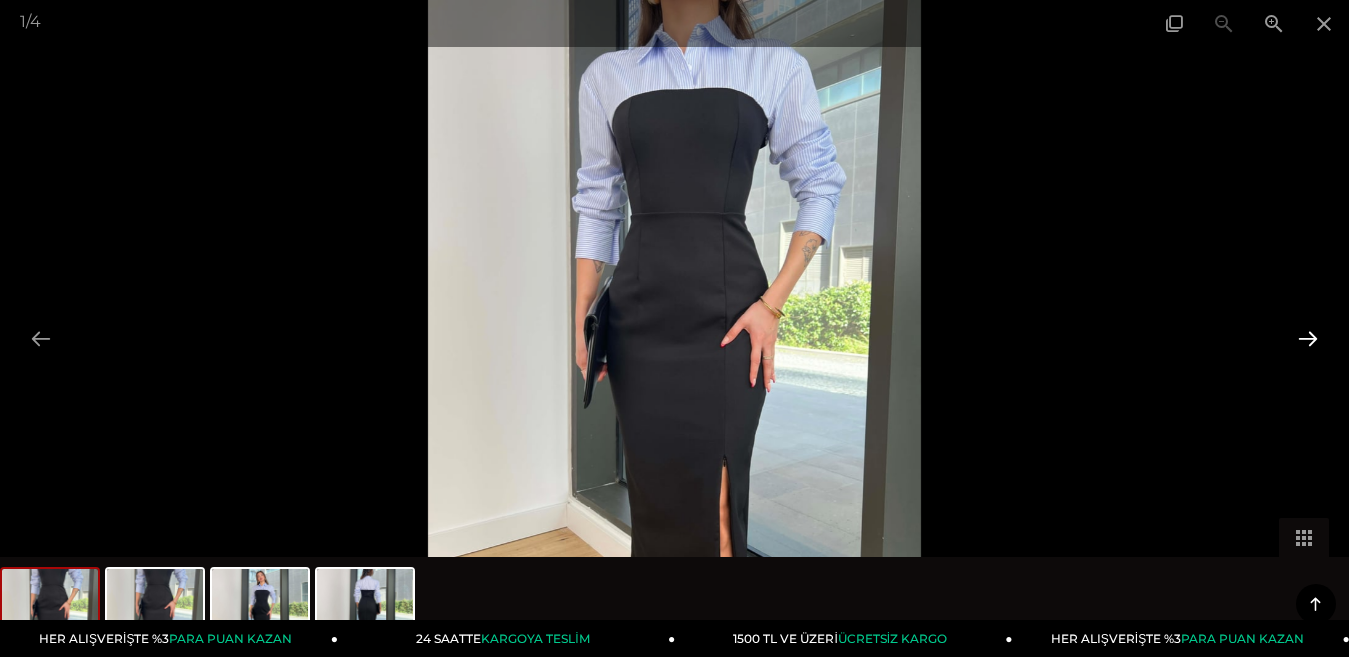 click at bounding box center [1308, 338] 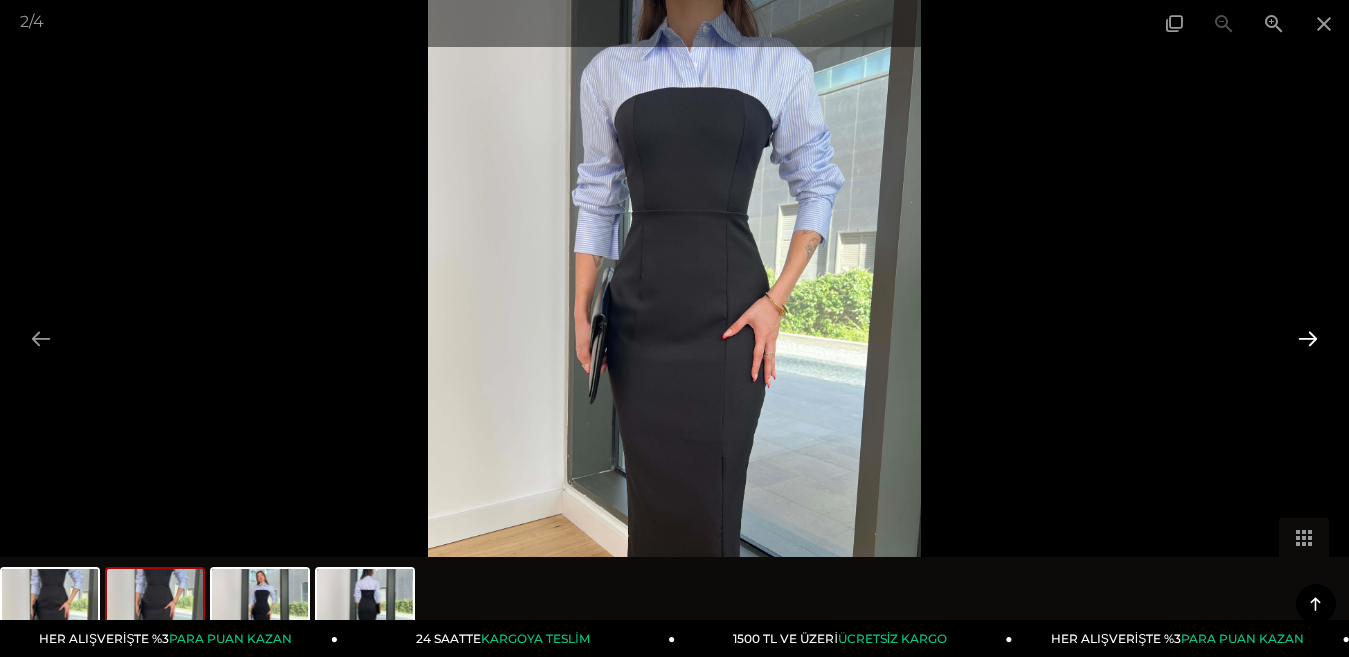 click at bounding box center (1308, 338) 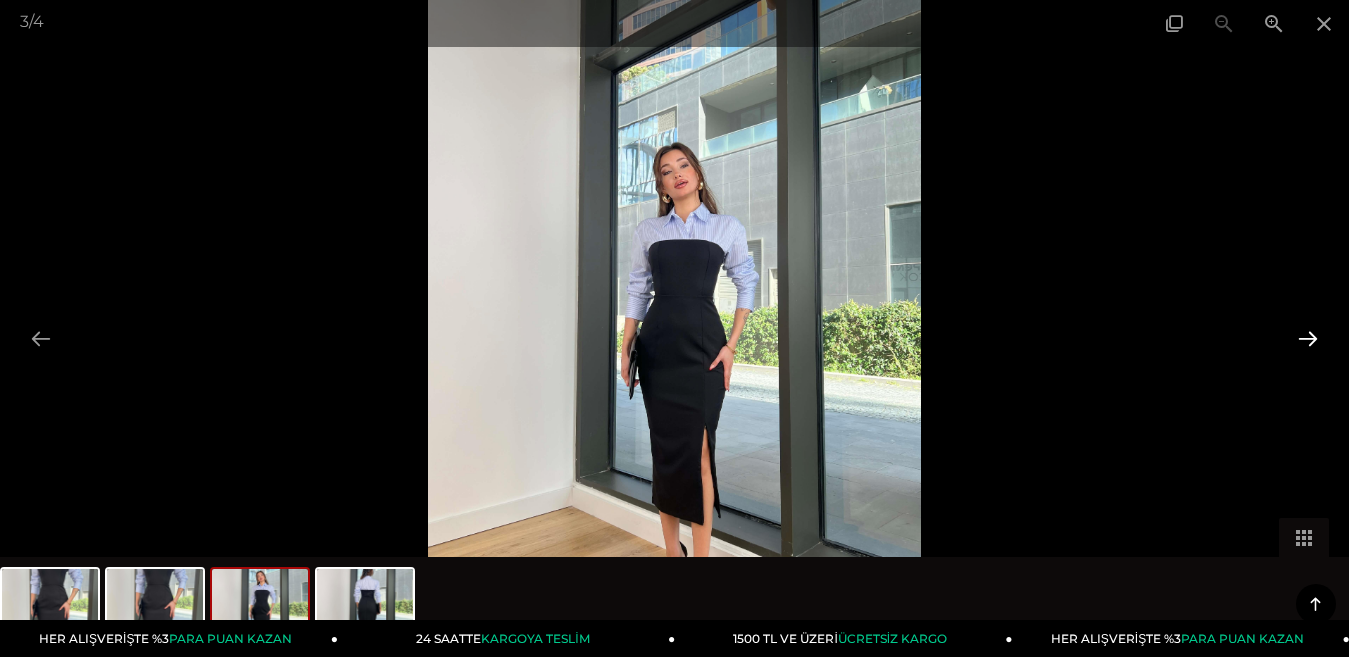 click at bounding box center (1308, 338) 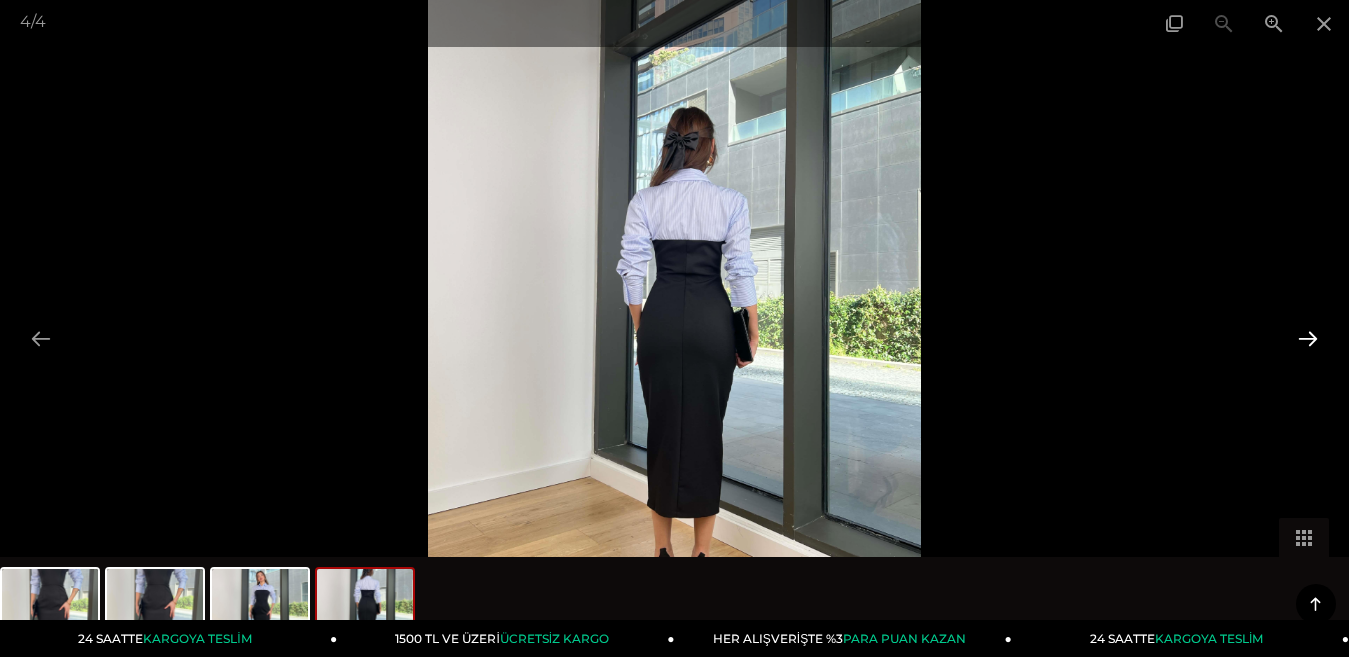 click at bounding box center [1308, 338] 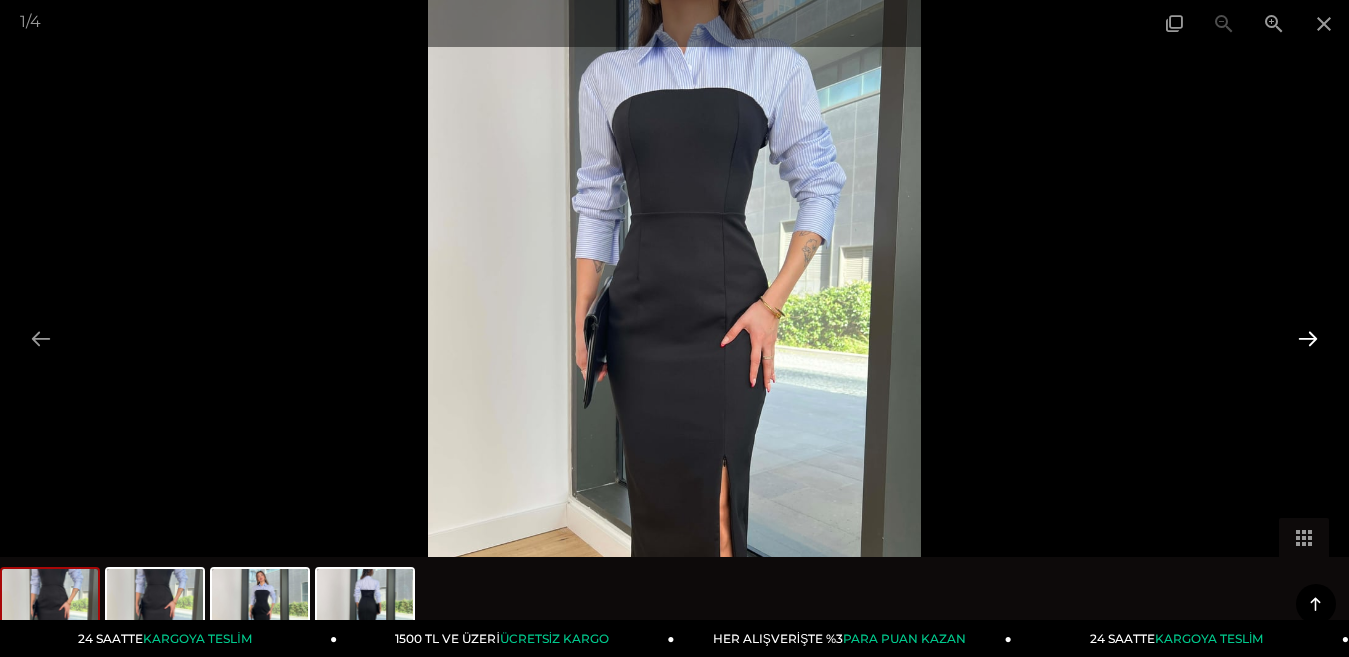 click at bounding box center [1308, 338] 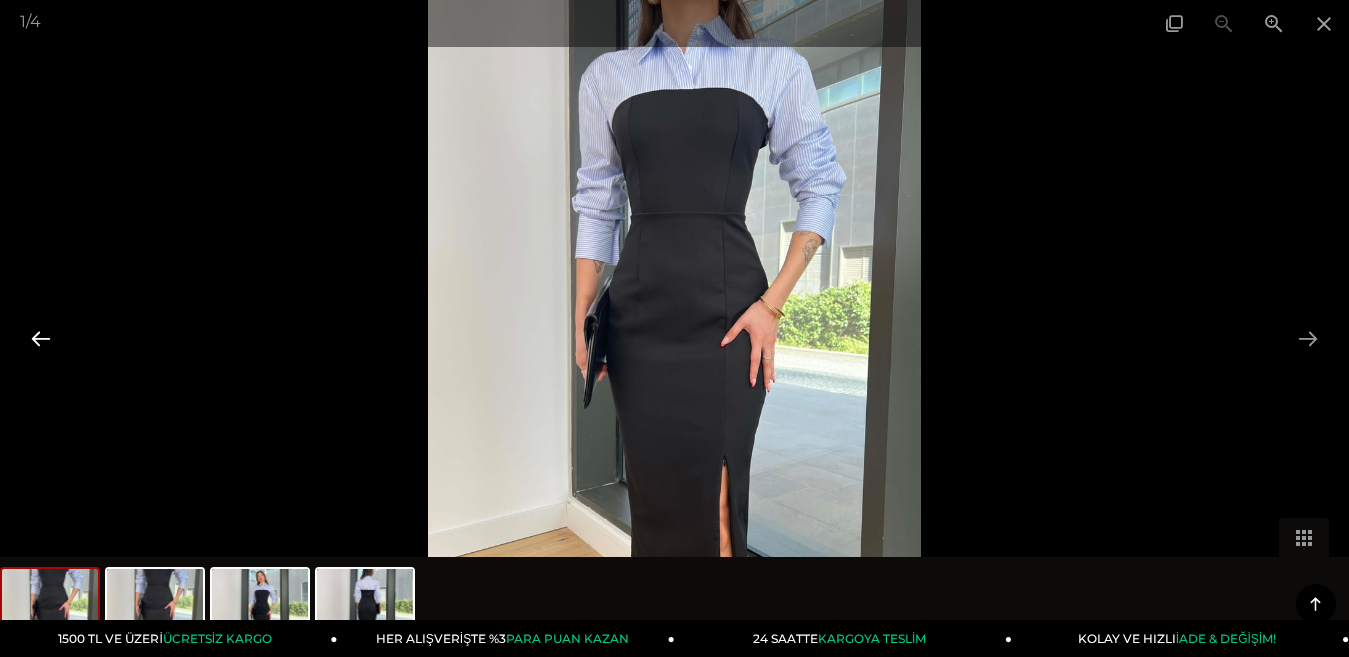 click at bounding box center (41, 338) 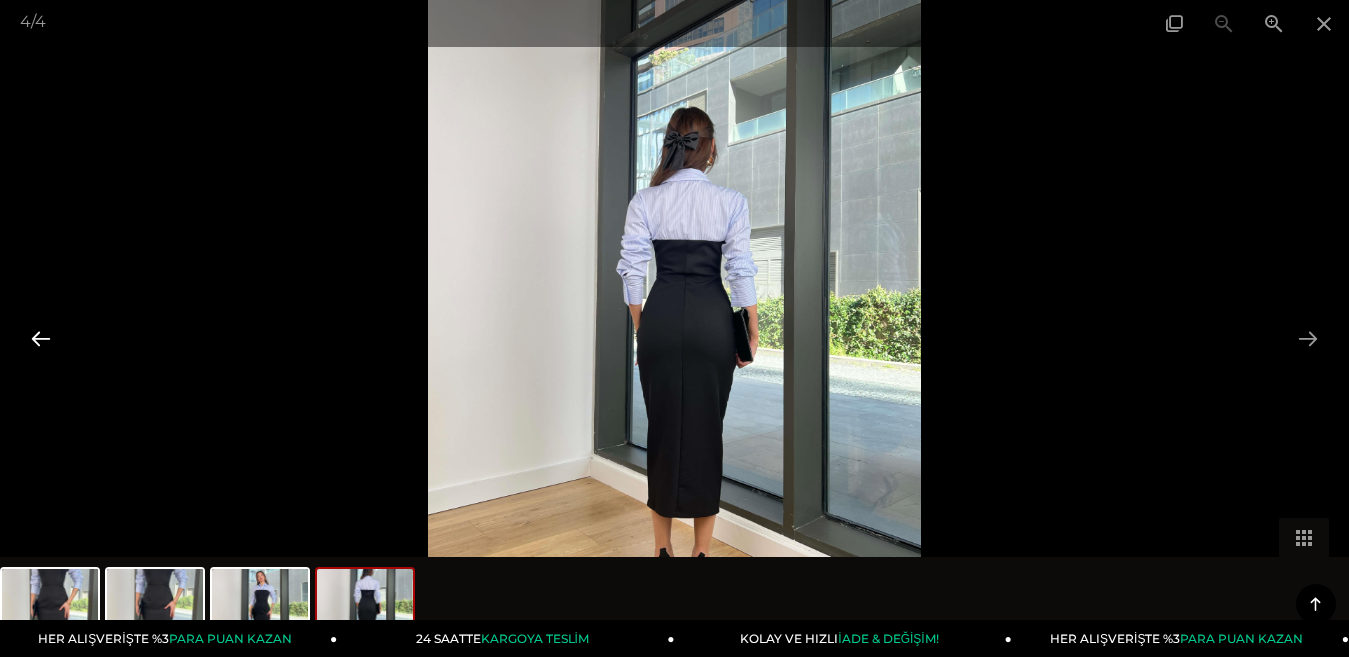 click at bounding box center [41, 338] 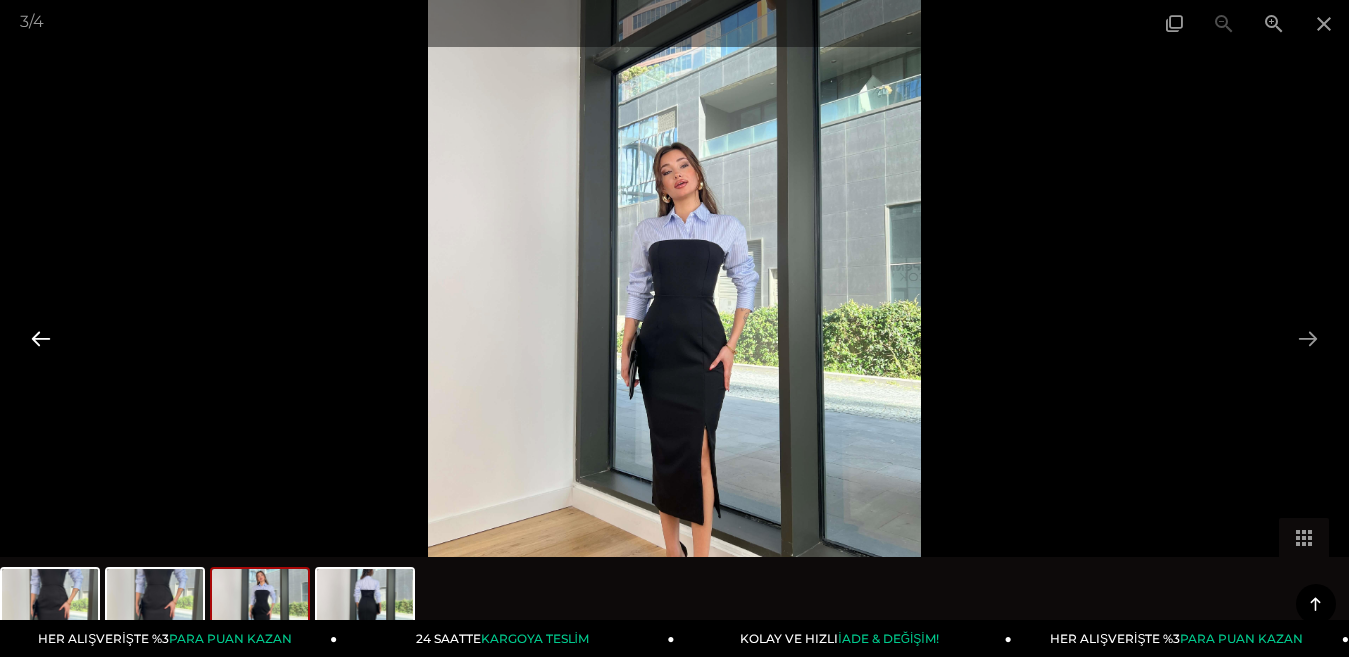 click at bounding box center (41, 338) 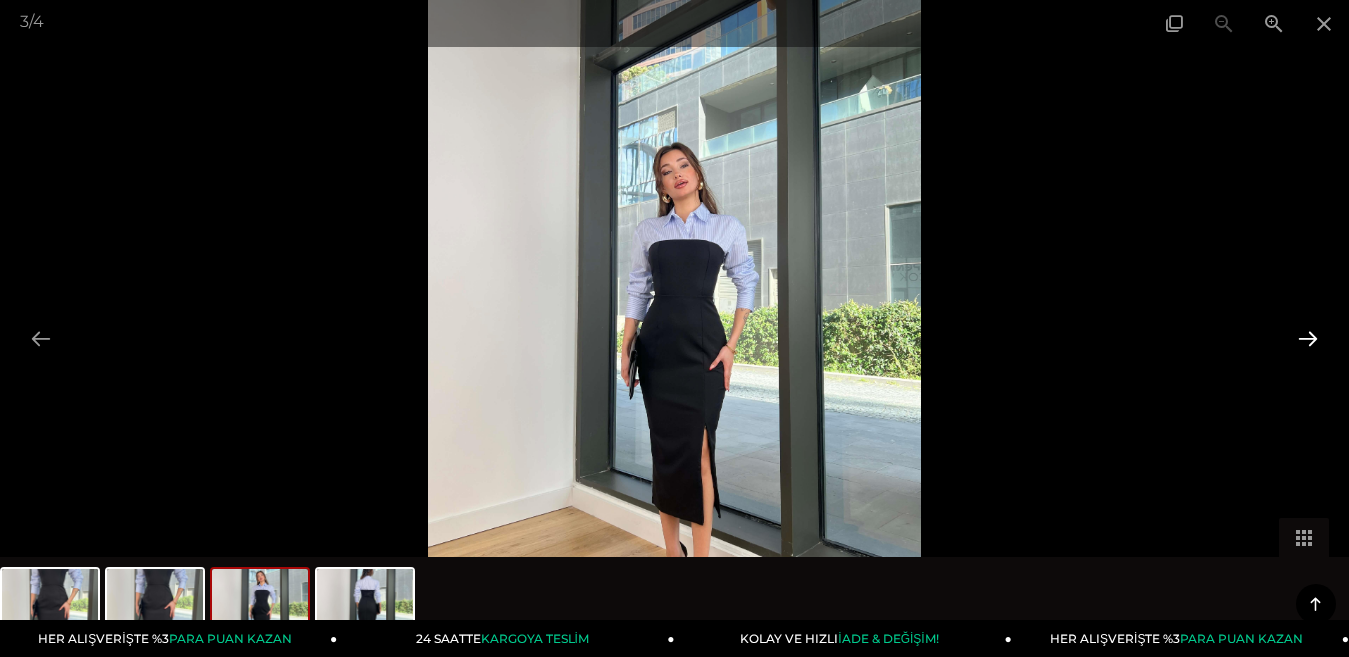click at bounding box center [1308, 338] 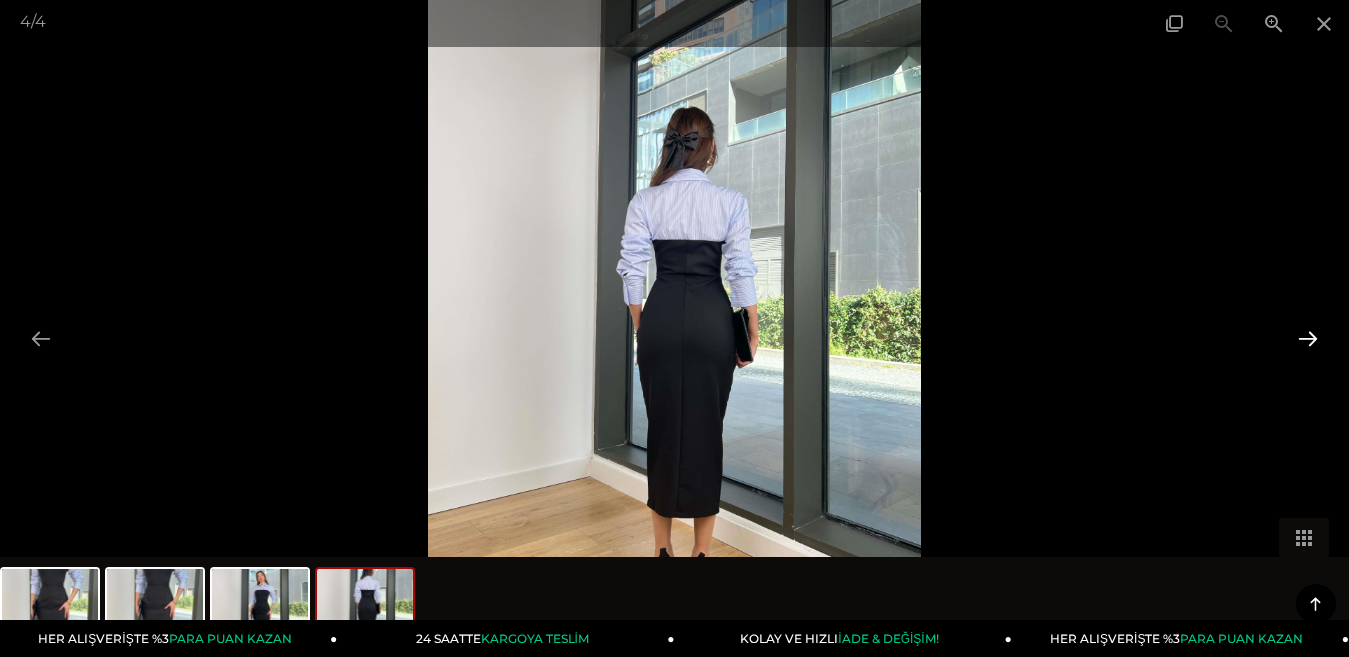 click at bounding box center (1308, 338) 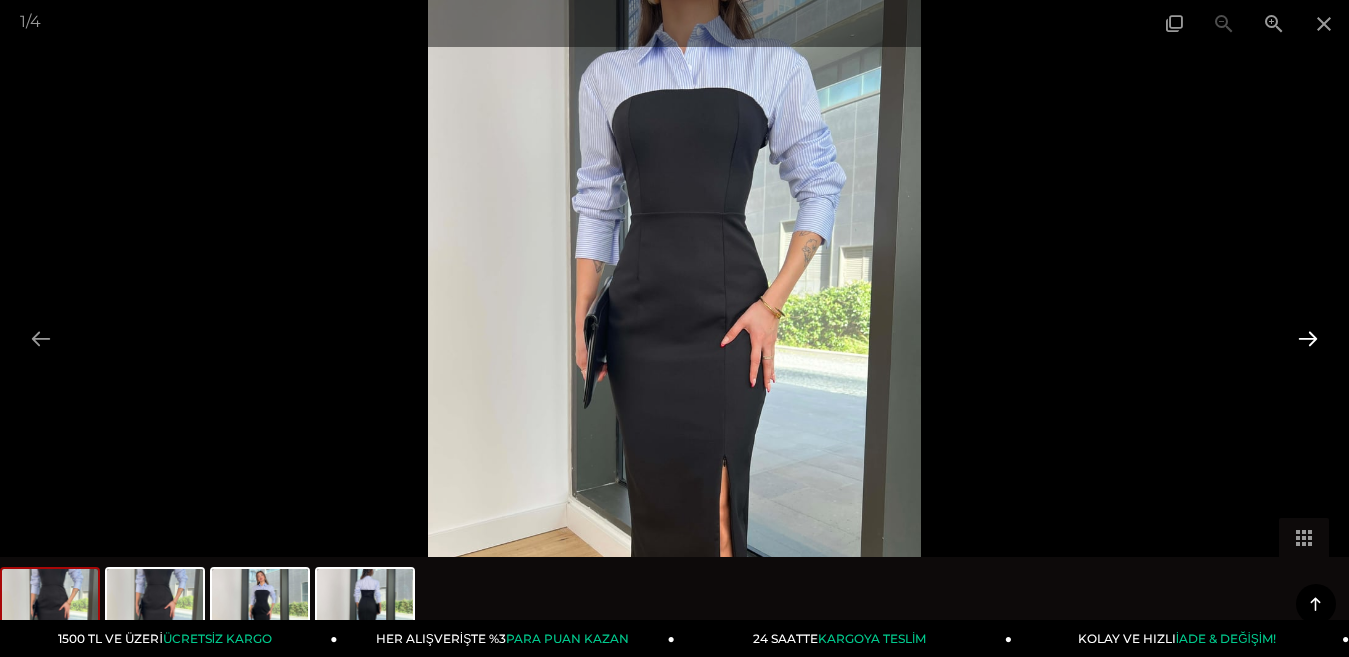 click at bounding box center (1308, 338) 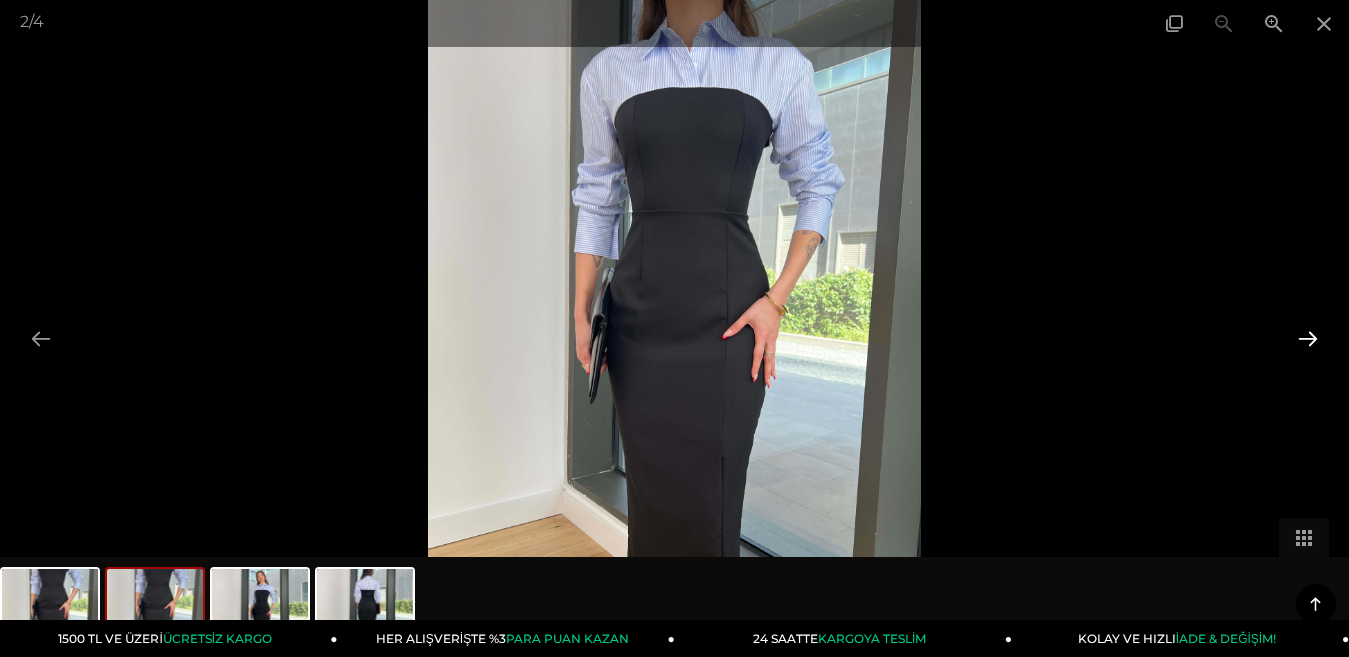 click at bounding box center (1308, 338) 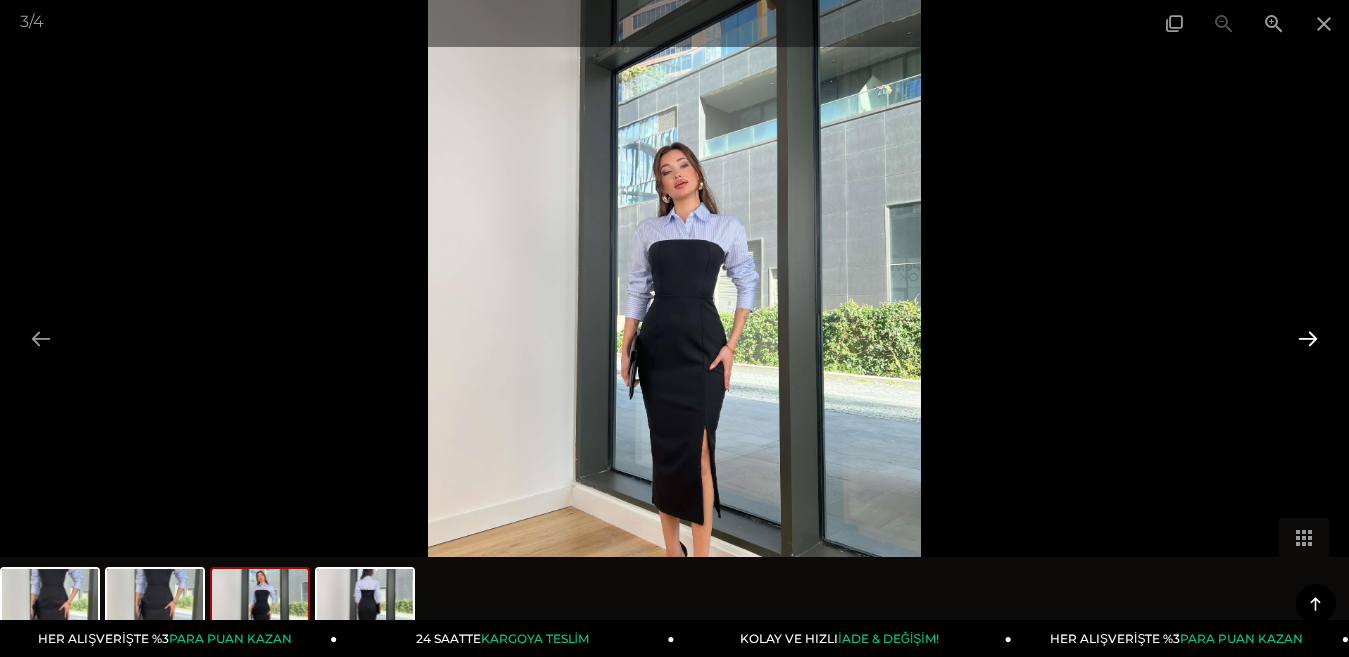 click at bounding box center [1308, 338] 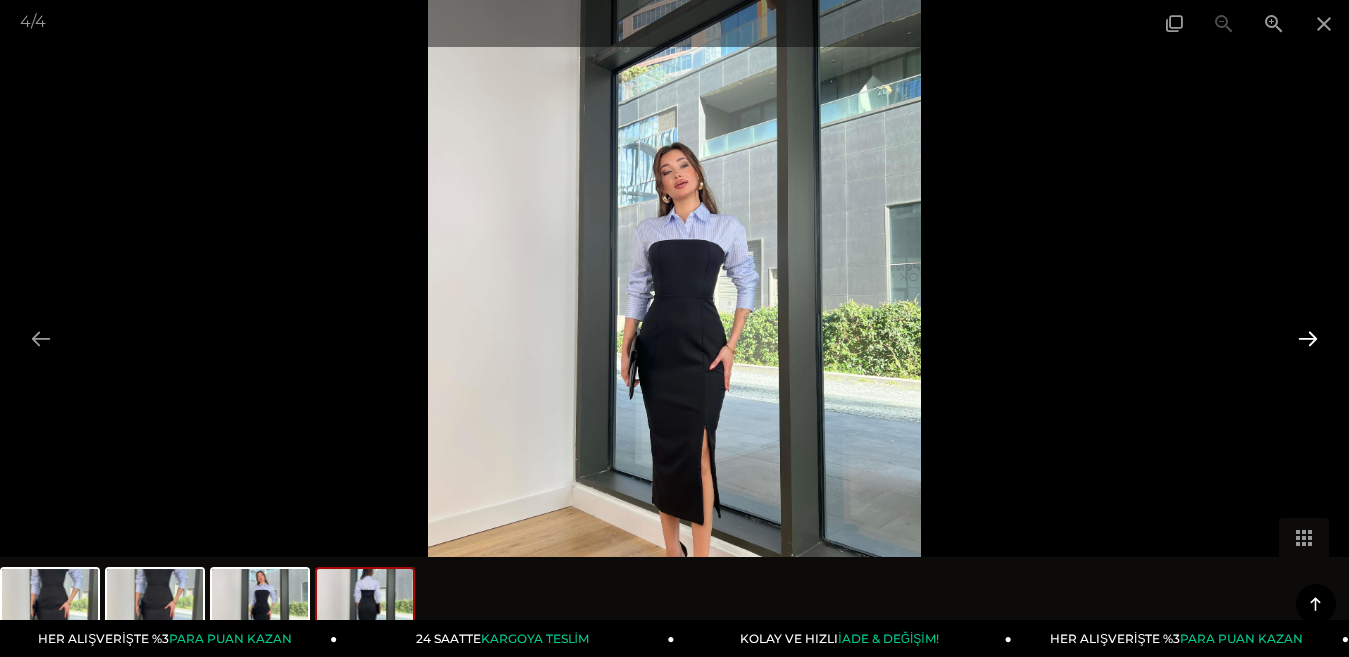 click at bounding box center [1308, 338] 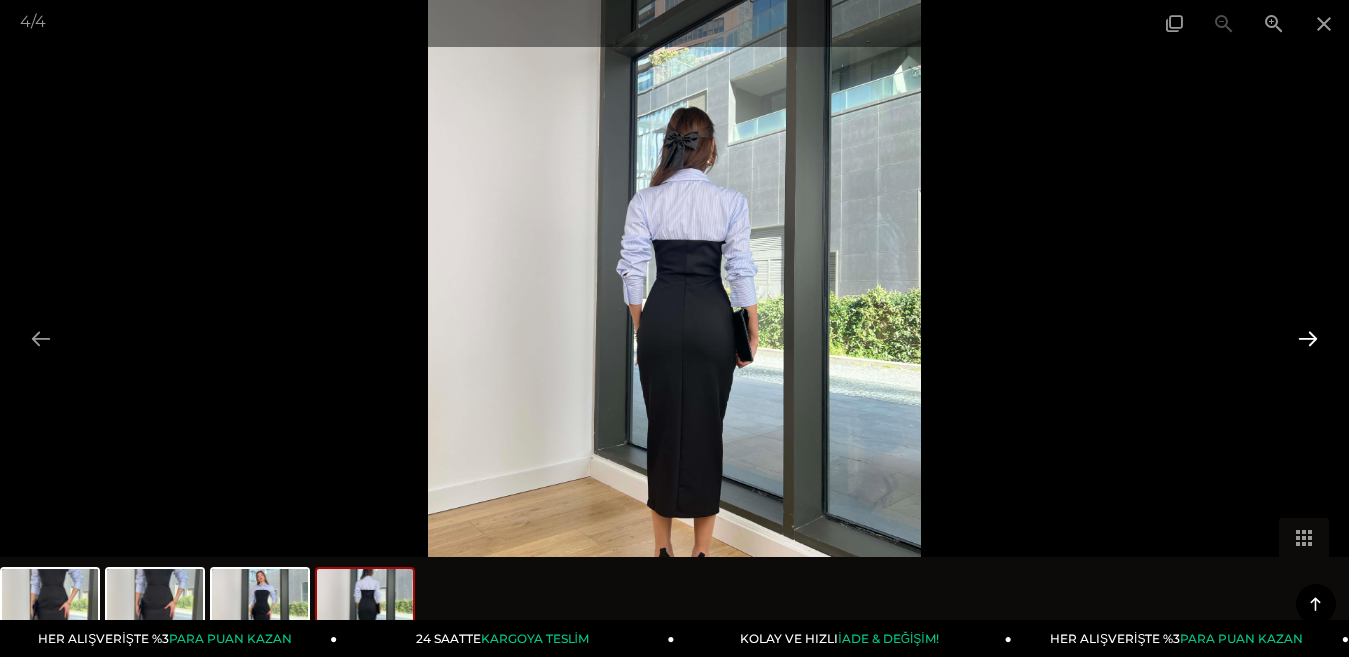 click at bounding box center [1308, 338] 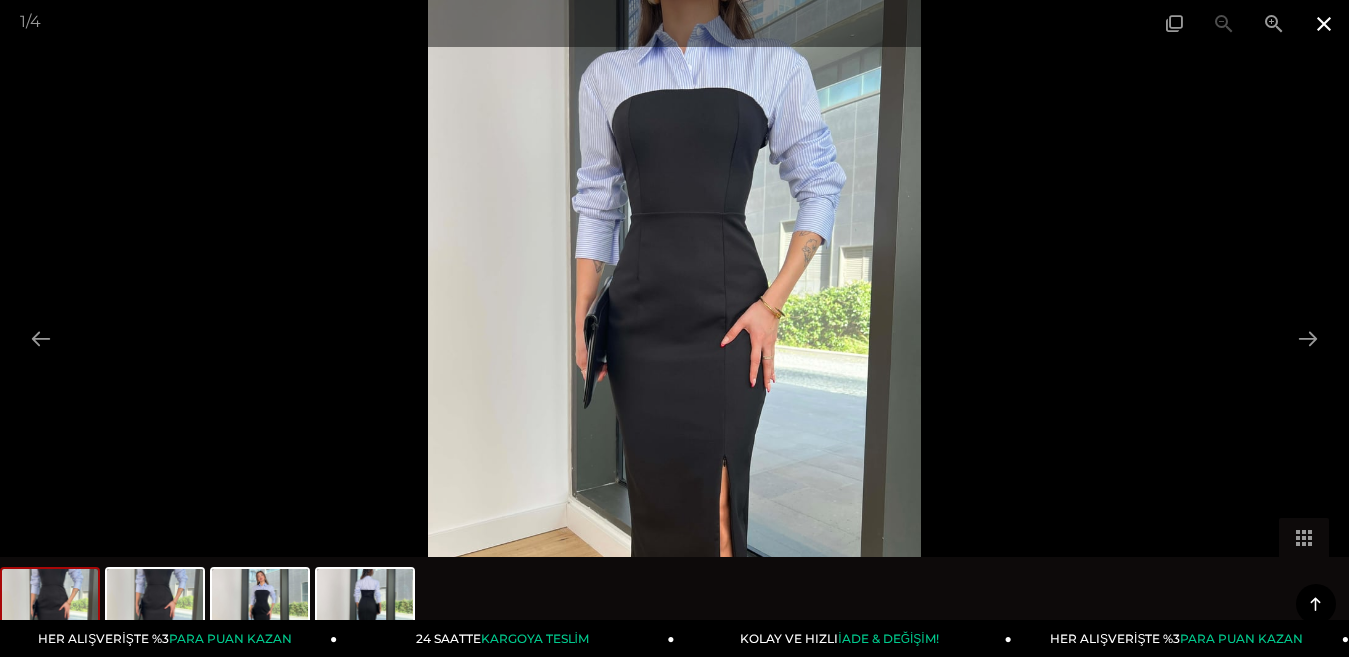 click at bounding box center [1324, 23] 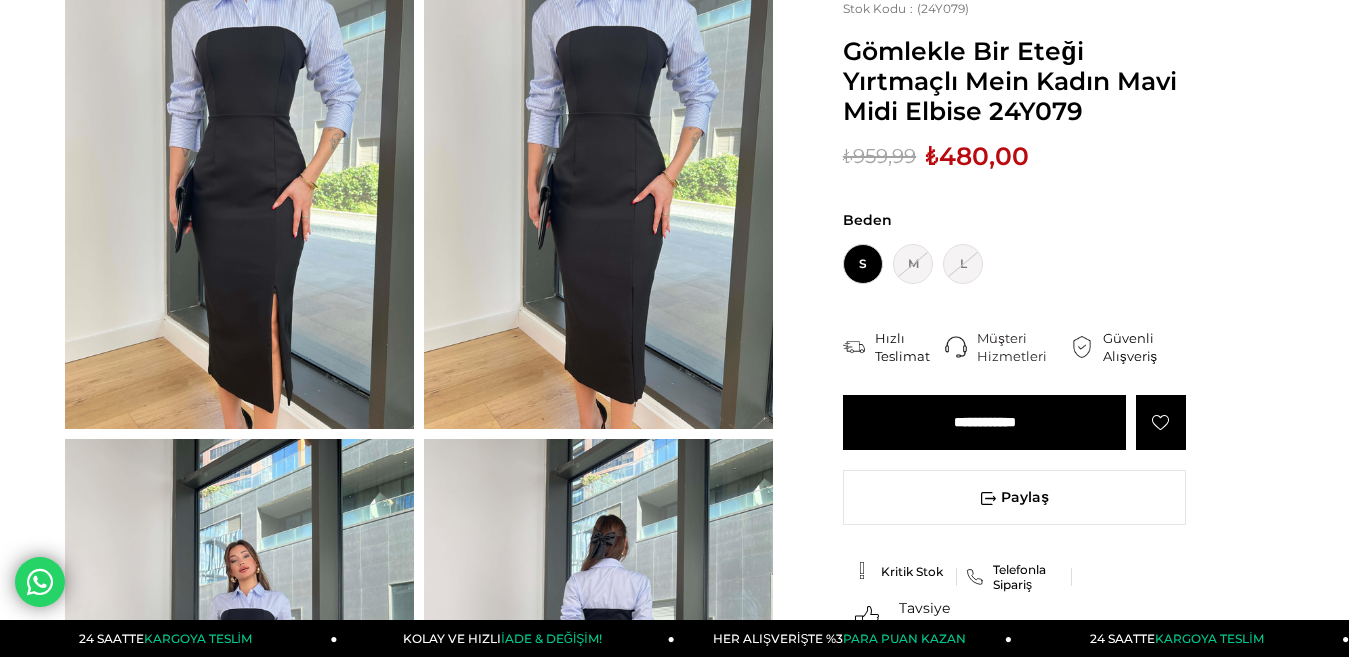 scroll, scrollTop: 200, scrollLeft: 0, axis: vertical 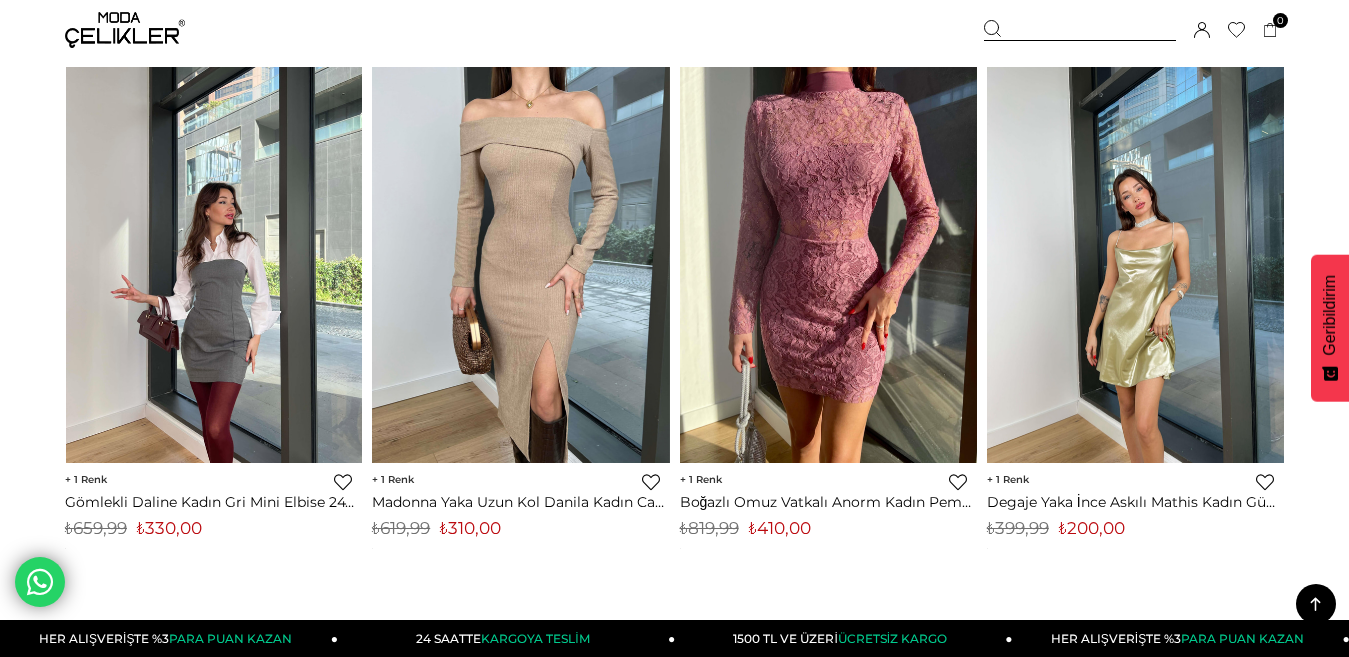 click at bounding box center (214, 265) 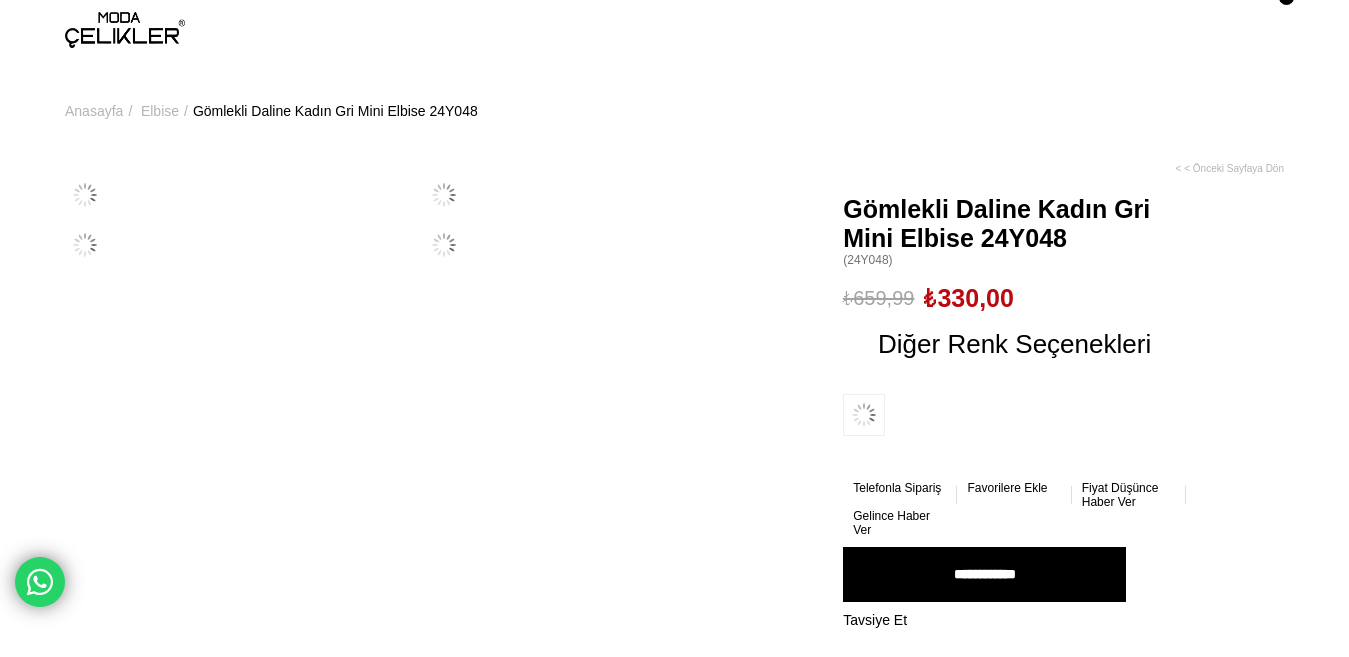 scroll, scrollTop: 0, scrollLeft: 0, axis: both 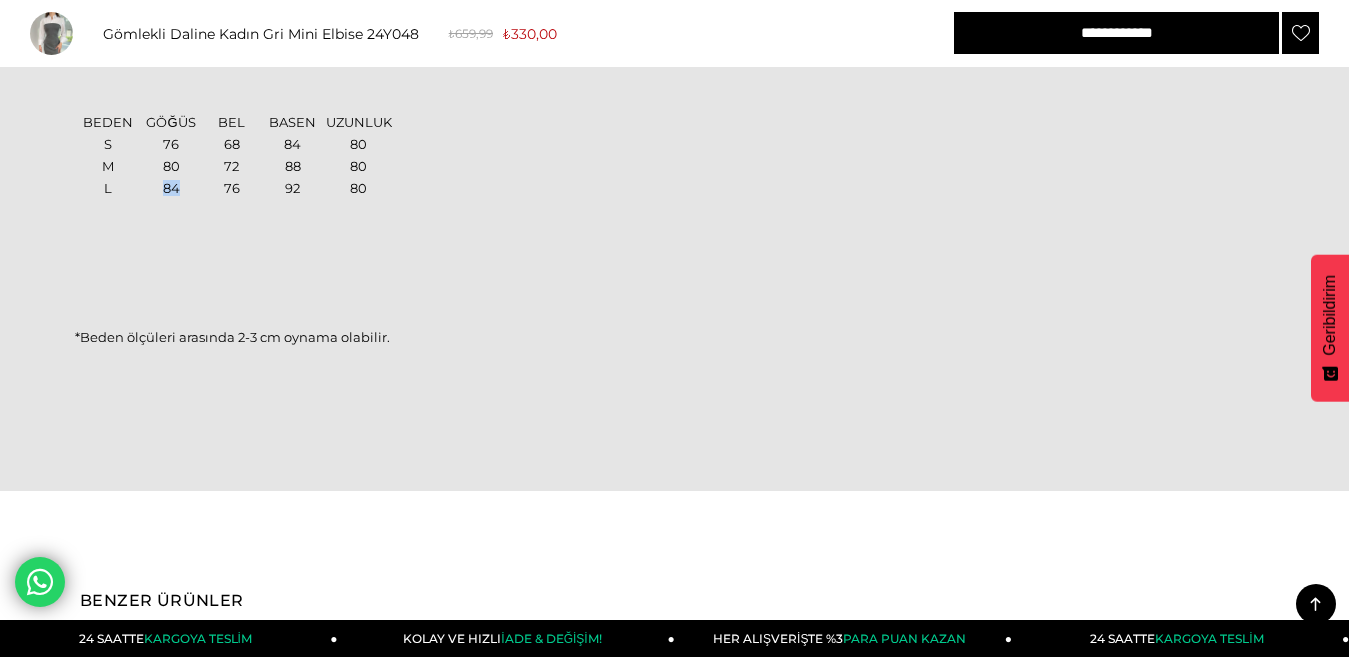 drag, startPoint x: 149, startPoint y: 178, endPoint x: 179, endPoint y: 190, distance: 32.31099 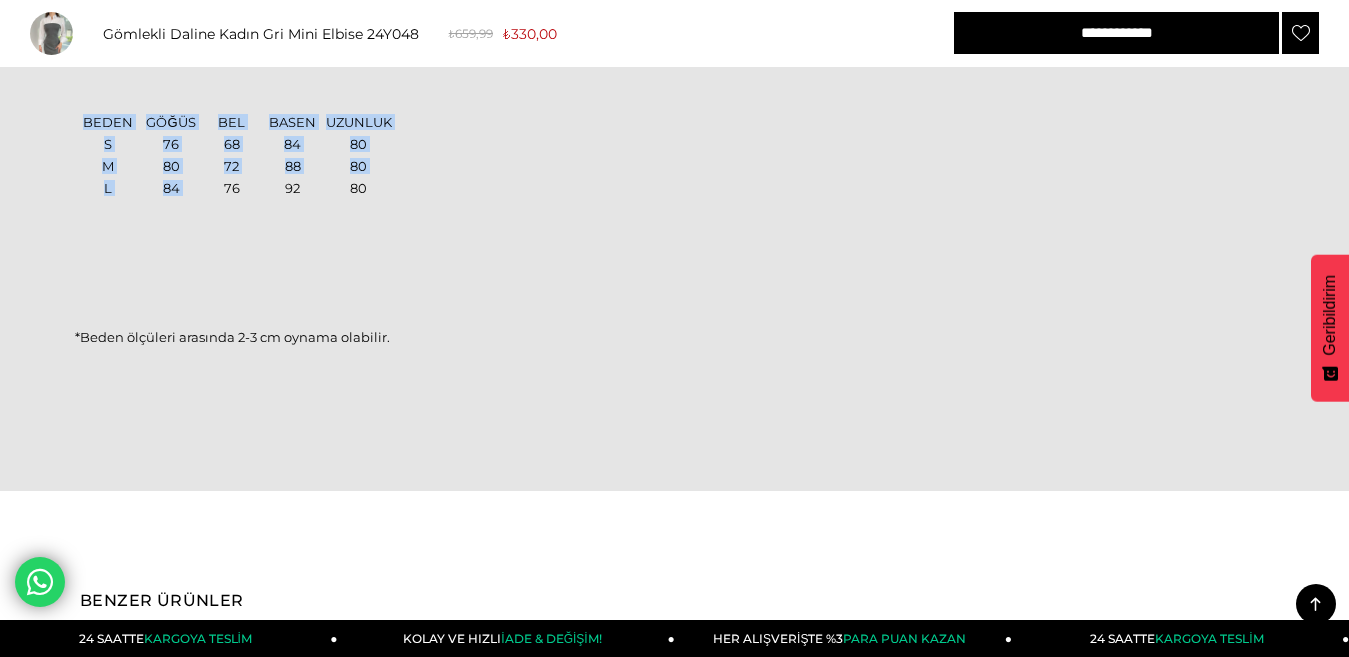 drag, startPoint x: 208, startPoint y: 188, endPoint x: 450, endPoint y: 197, distance: 242.1673 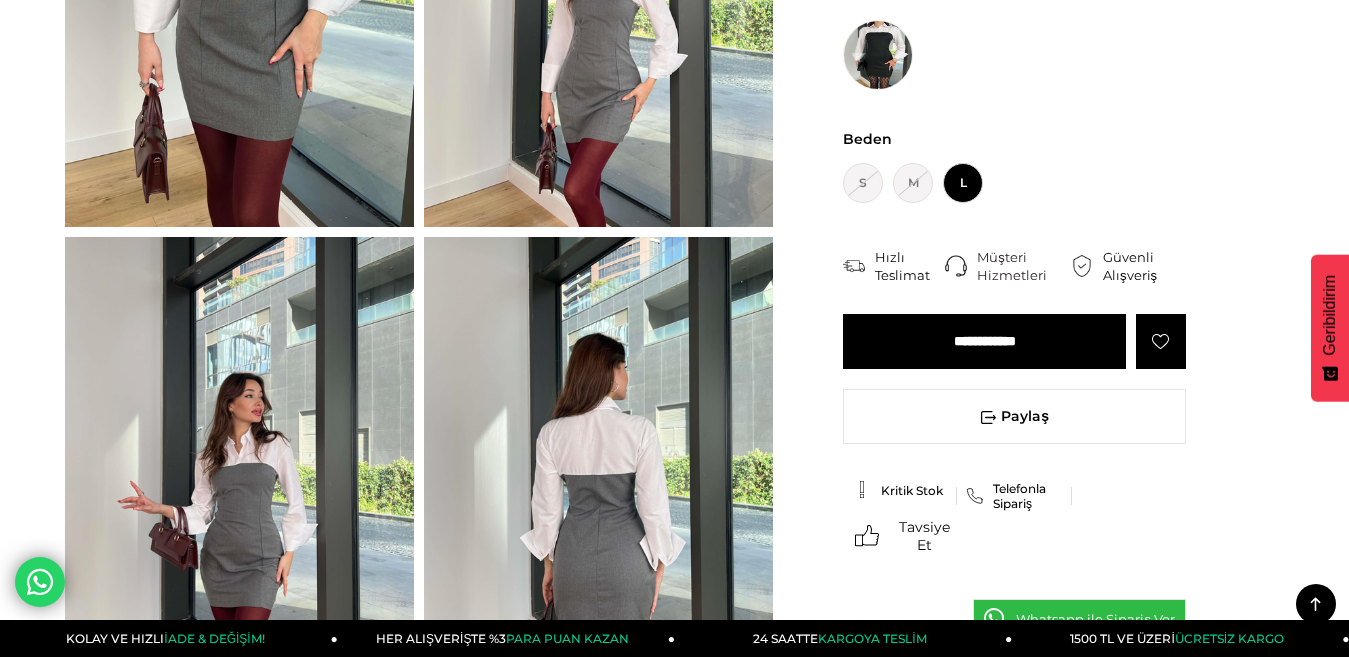 scroll, scrollTop: 0, scrollLeft: 0, axis: both 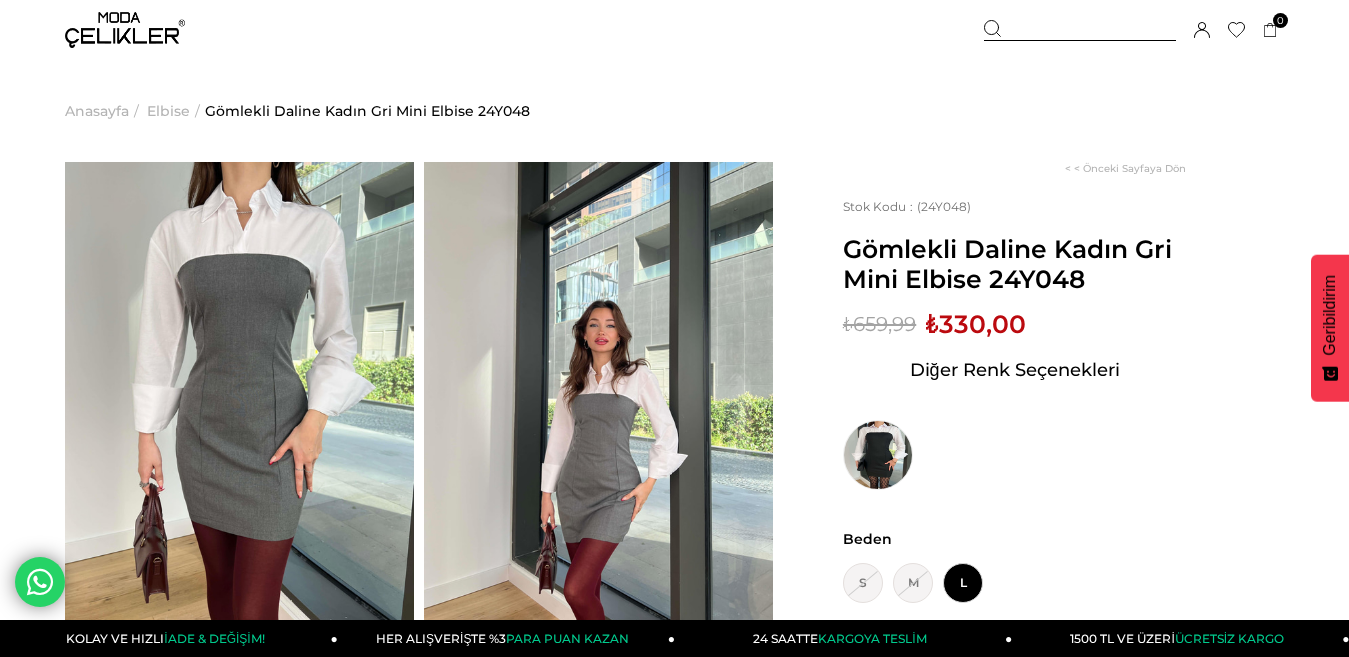 click at bounding box center (239, 394) 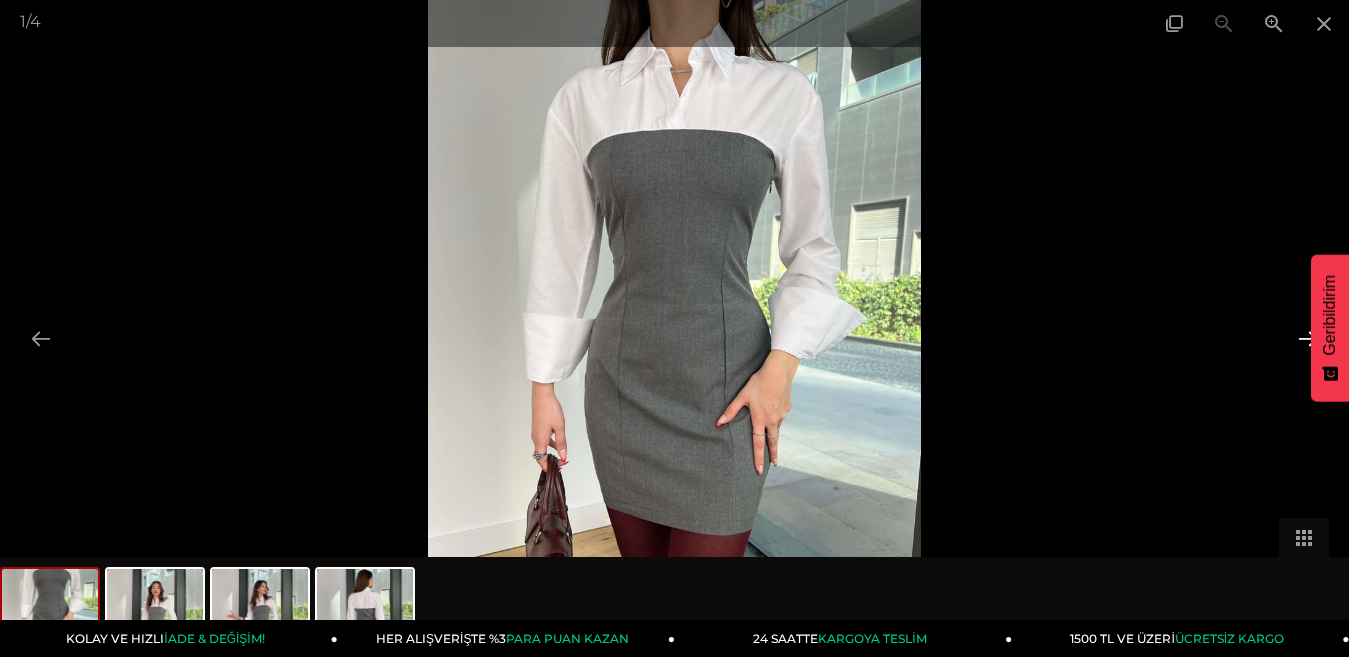 click at bounding box center (1308, 338) 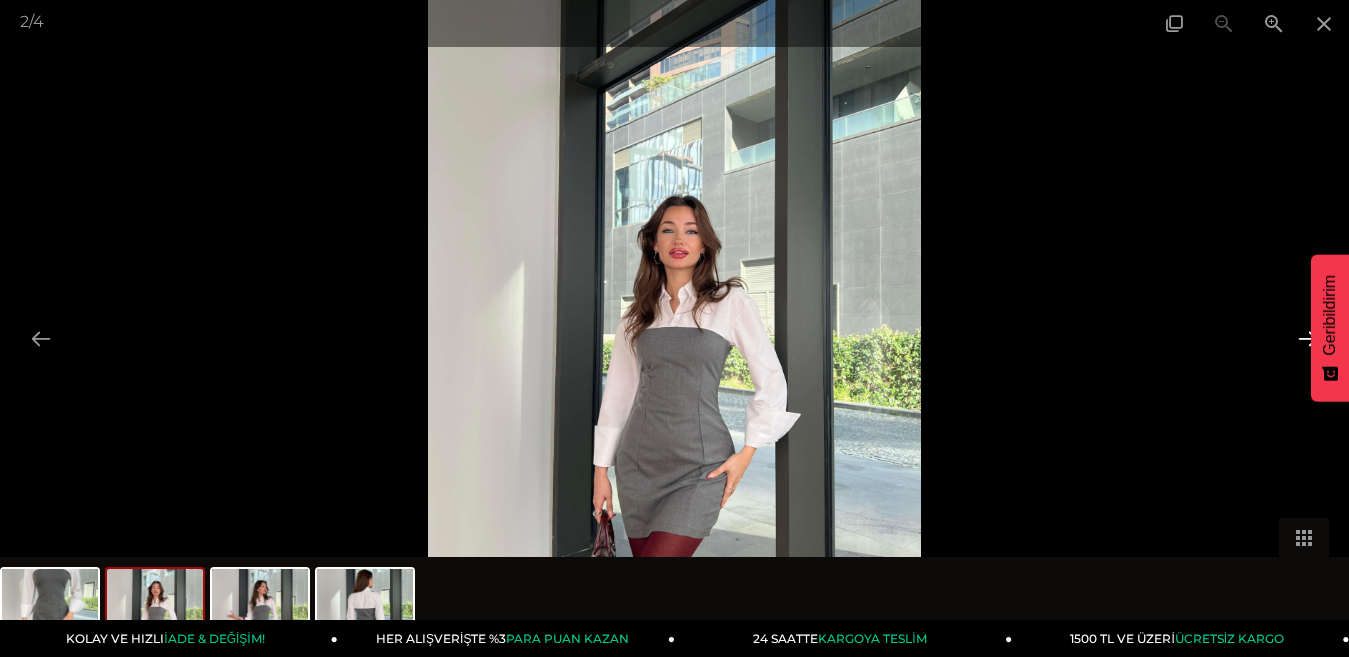 click at bounding box center [1308, 338] 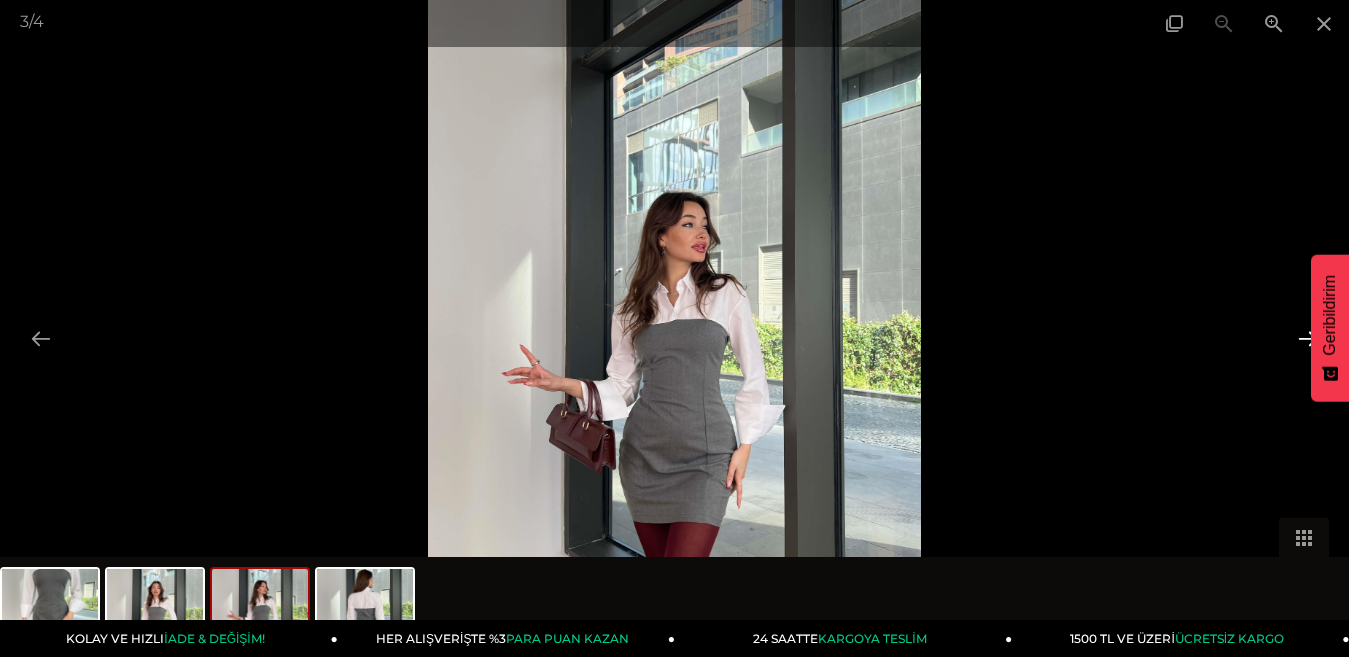 click at bounding box center (1308, 338) 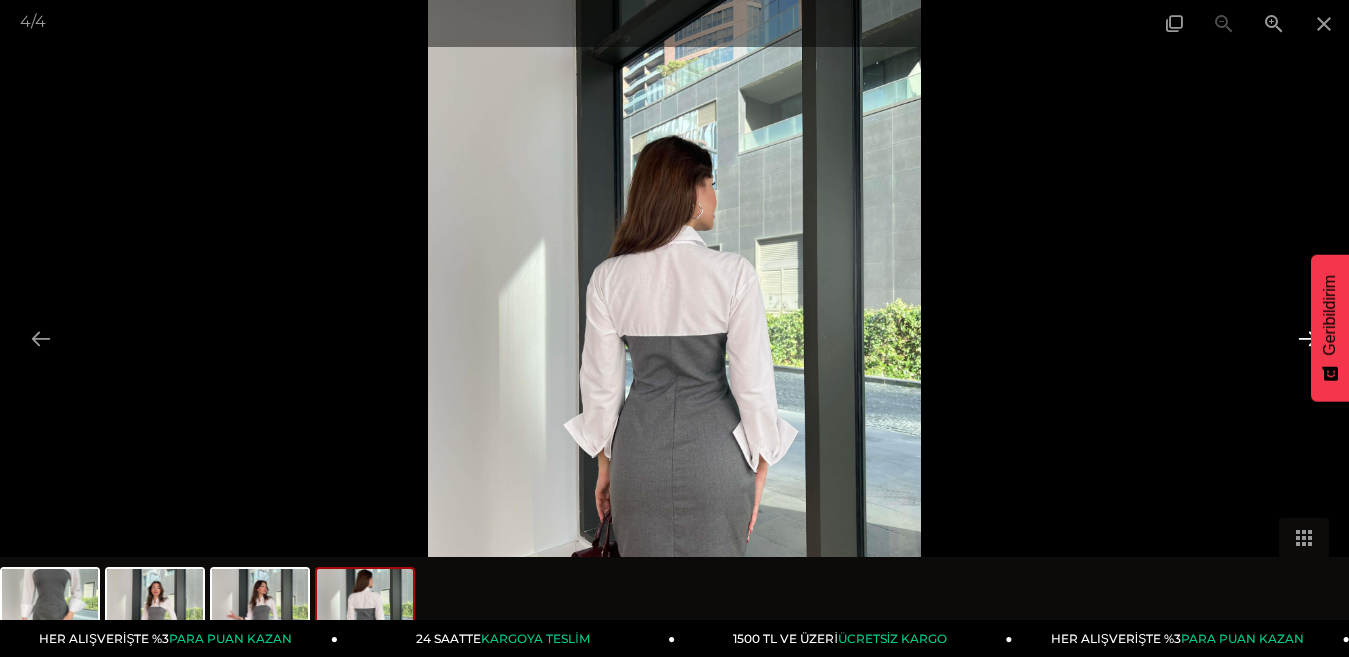 click at bounding box center [1308, 338] 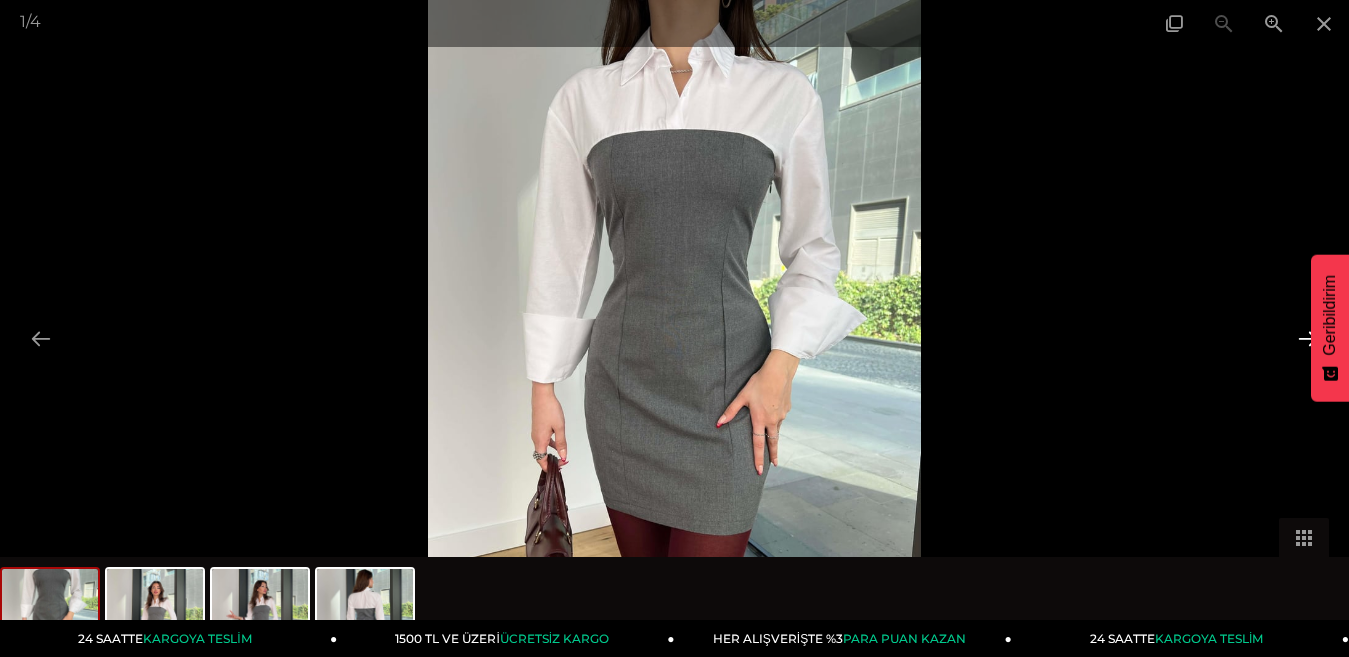 click at bounding box center [1308, 338] 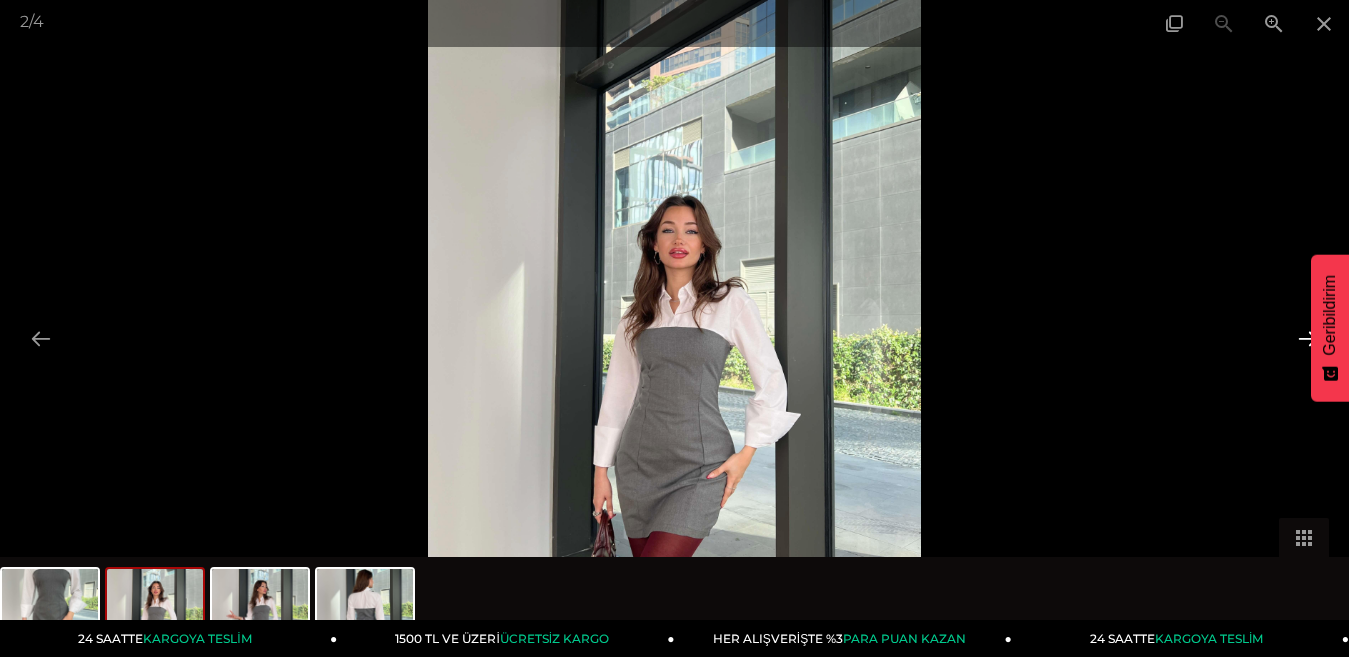 click at bounding box center (1308, 338) 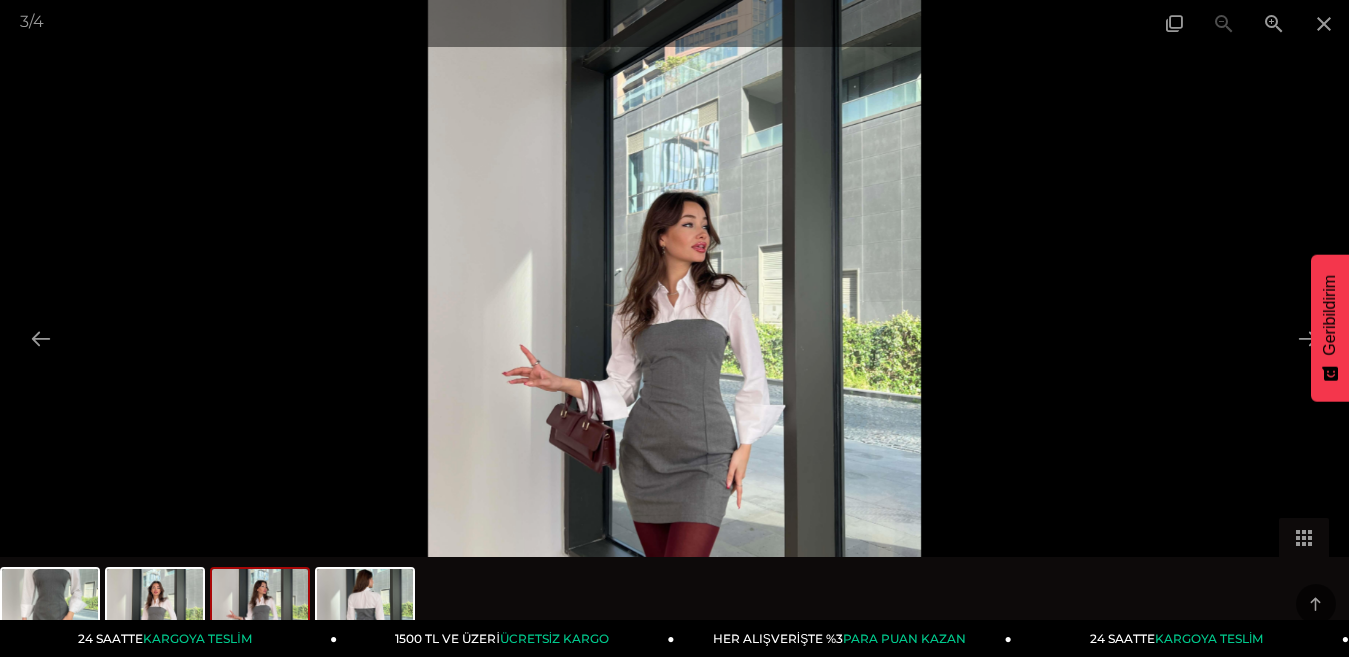 scroll, scrollTop: 400, scrollLeft: 0, axis: vertical 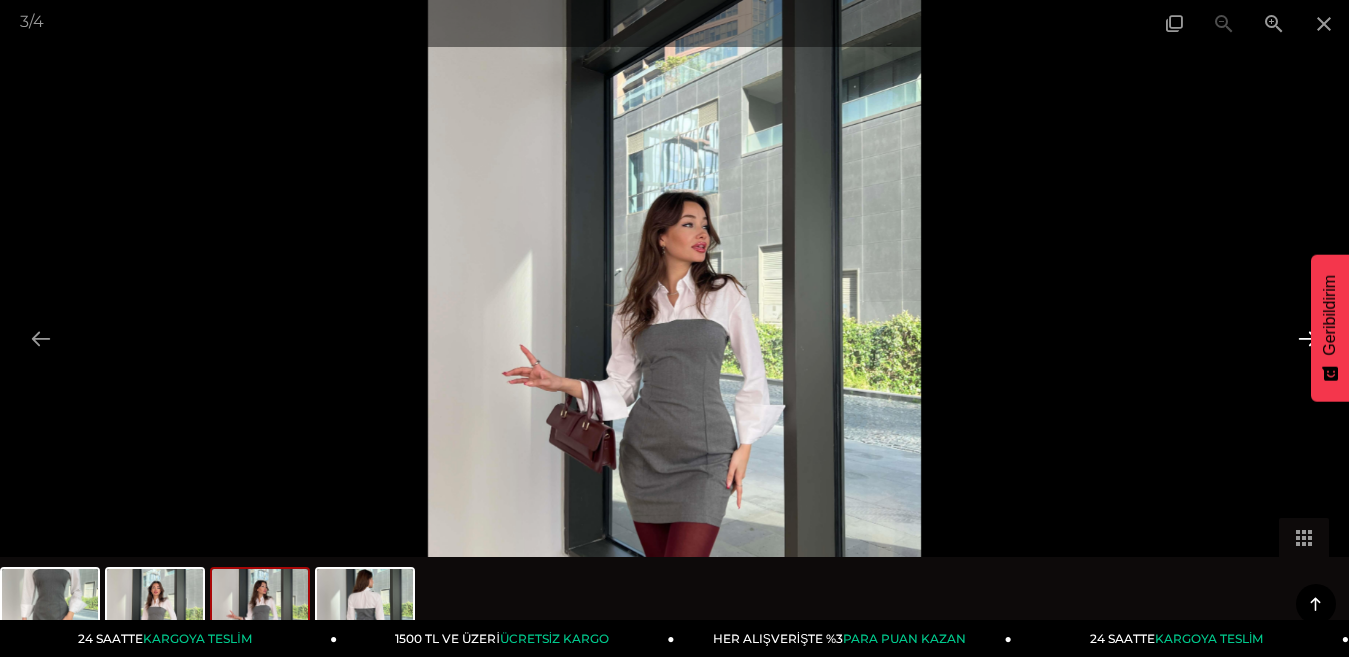 click at bounding box center (1308, 338) 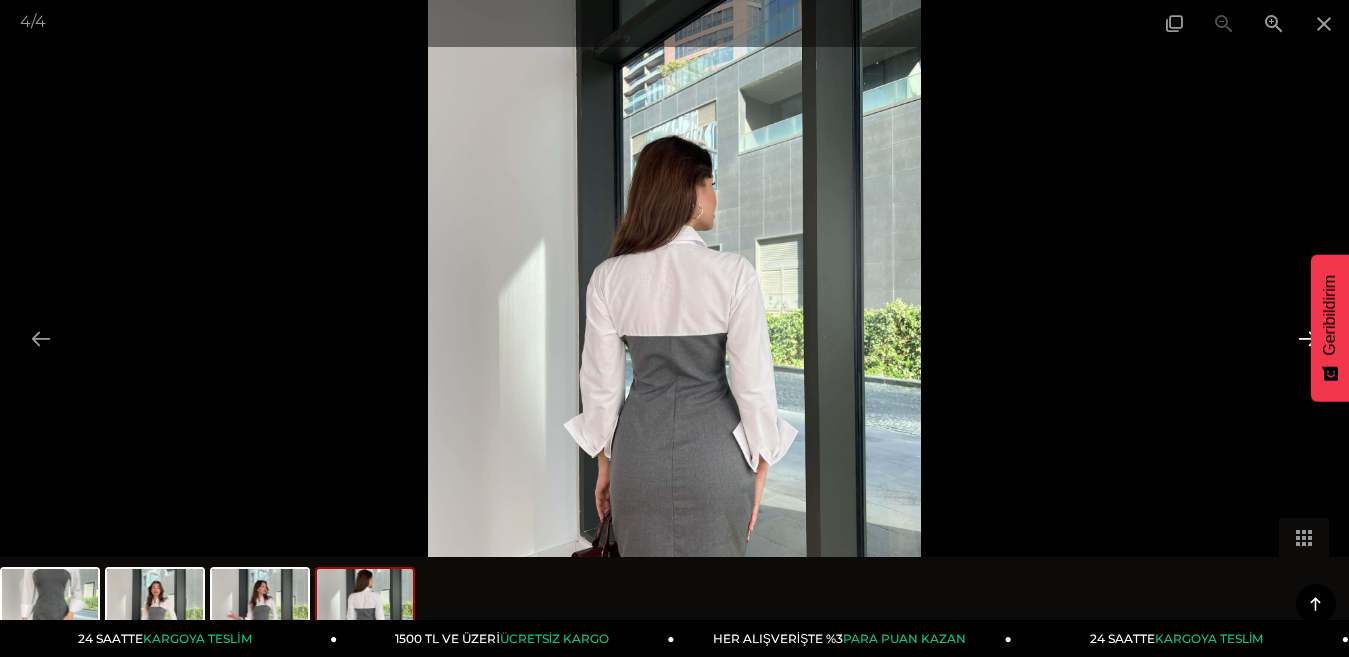 click at bounding box center (1308, 338) 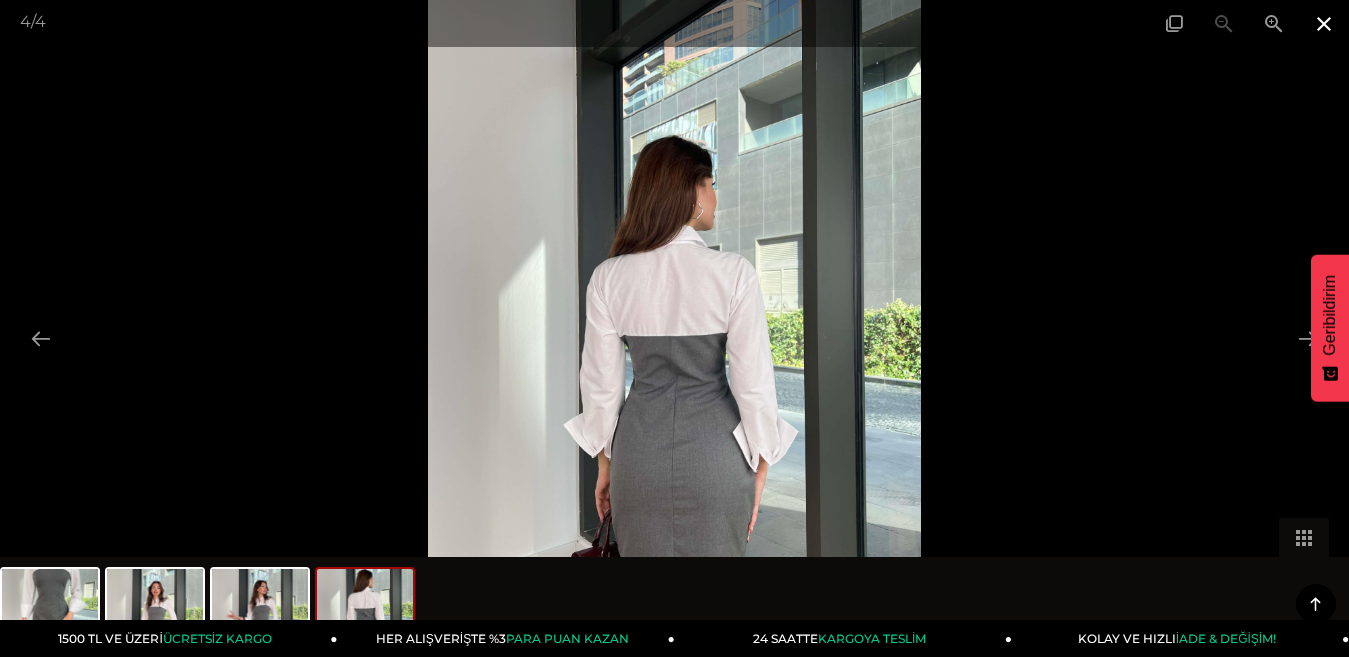 click at bounding box center [1324, 23] 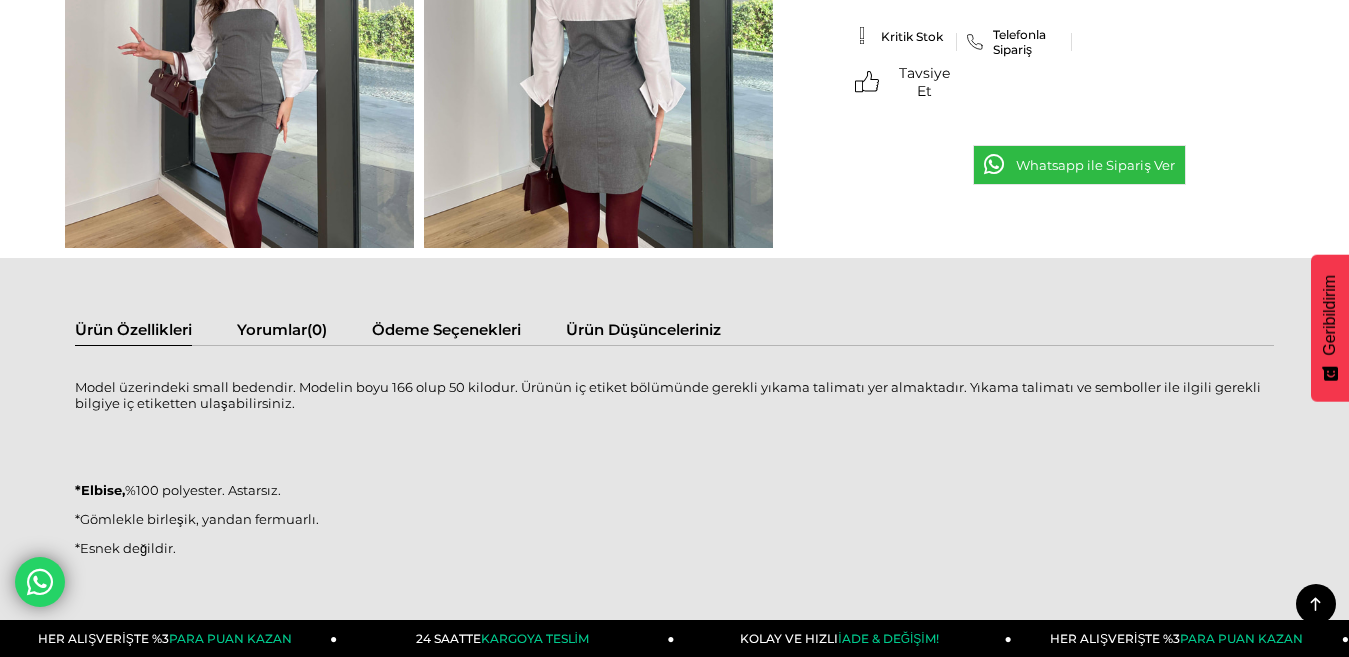 scroll, scrollTop: 800, scrollLeft: 0, axis: vertical 